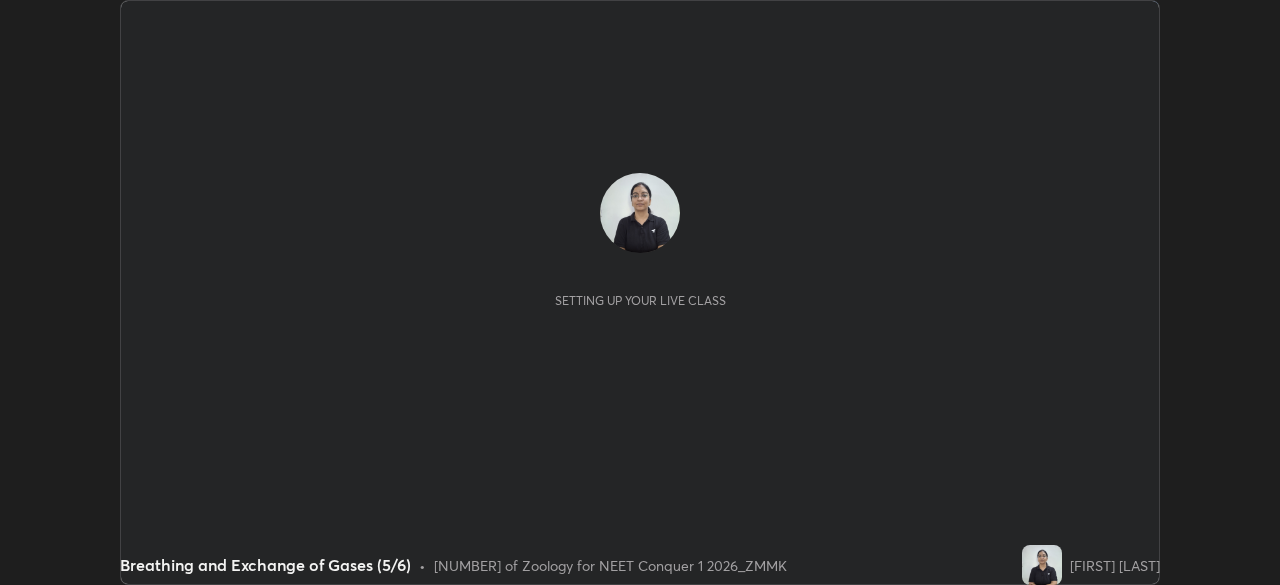 scroll, scrollTop: 0, scrollLeft: 0, axis: both 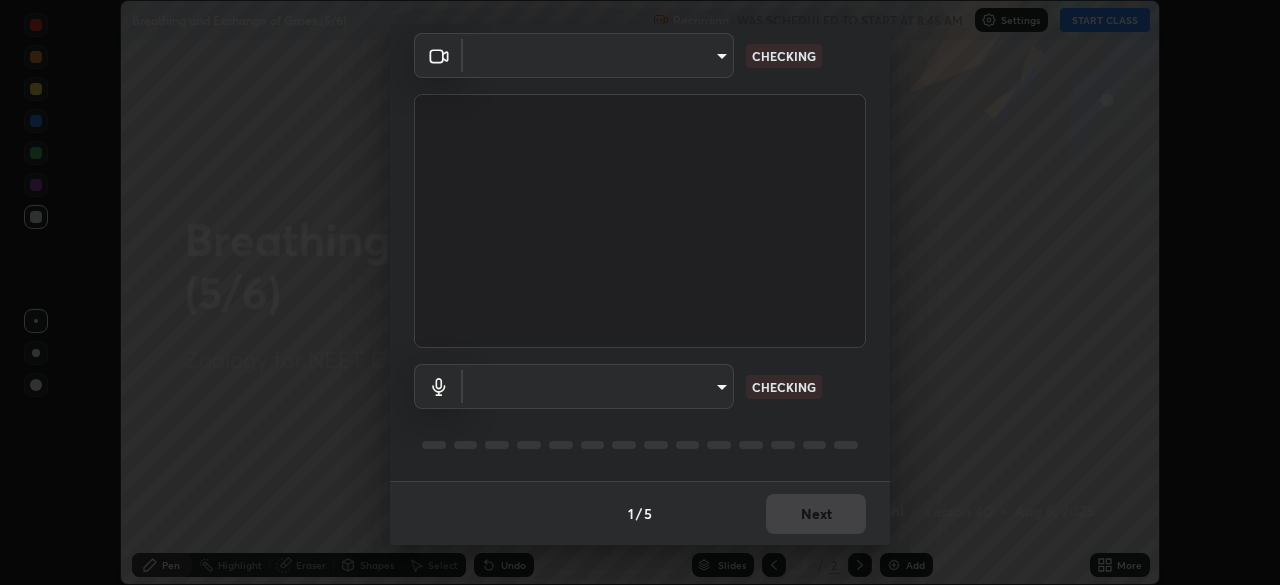 type on "f379f88c7eecd18b82443c427f5097107980474ccb0a7da4b49bb88eac045dbe" 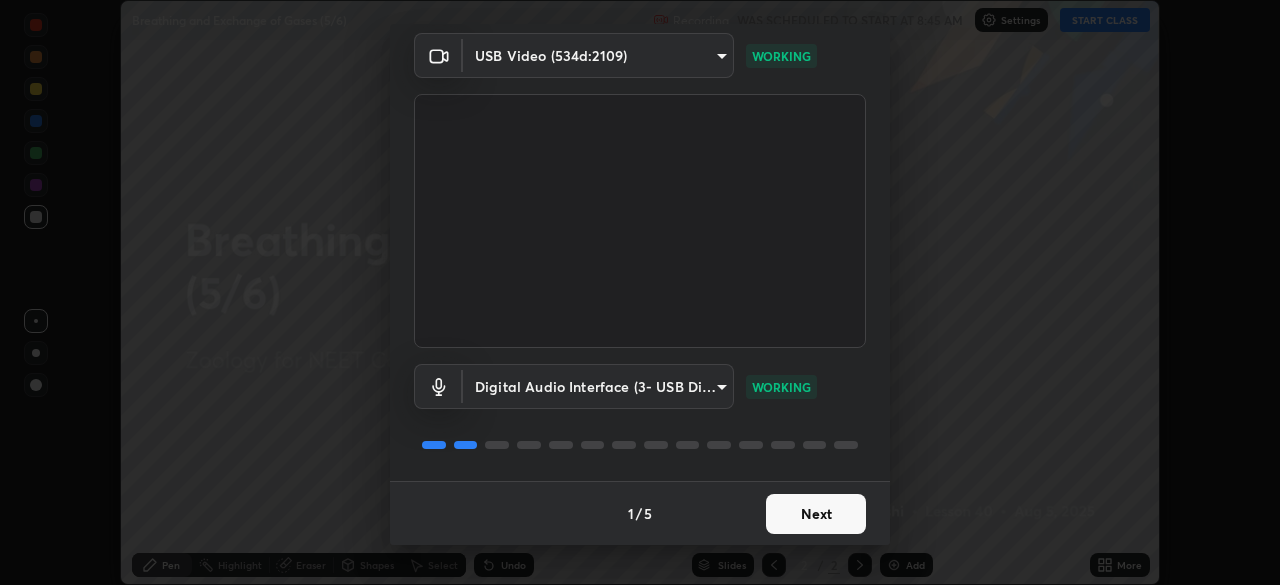 click on "Next" at bounding box center [816, 514] 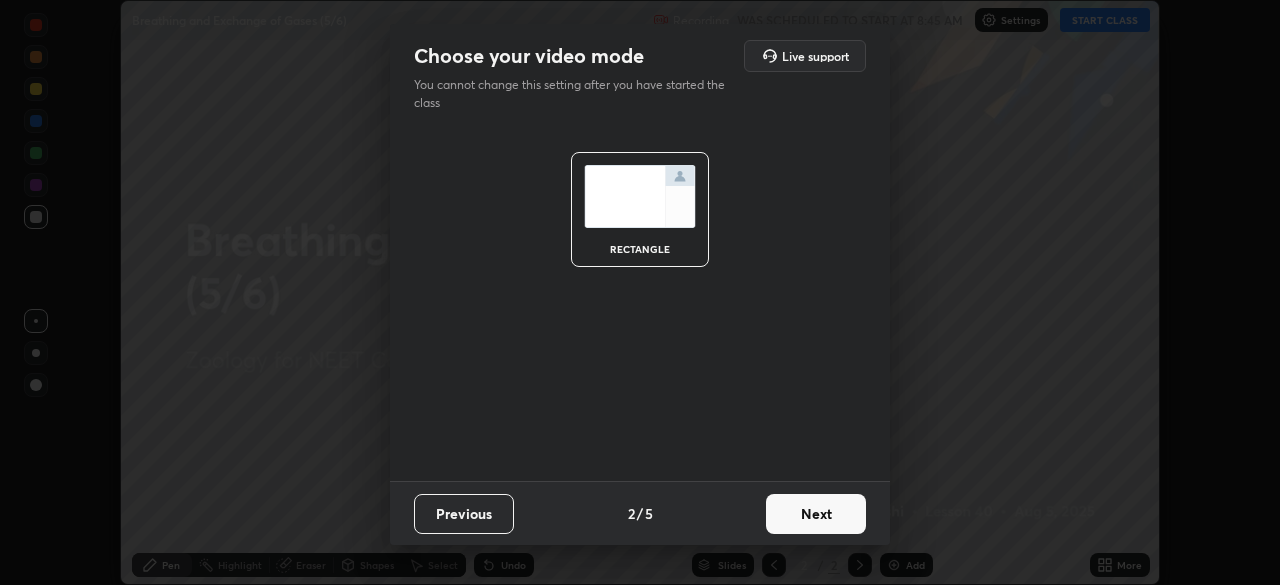 scroll, scrollTop: 0, scrollLeft: 0, axis: both 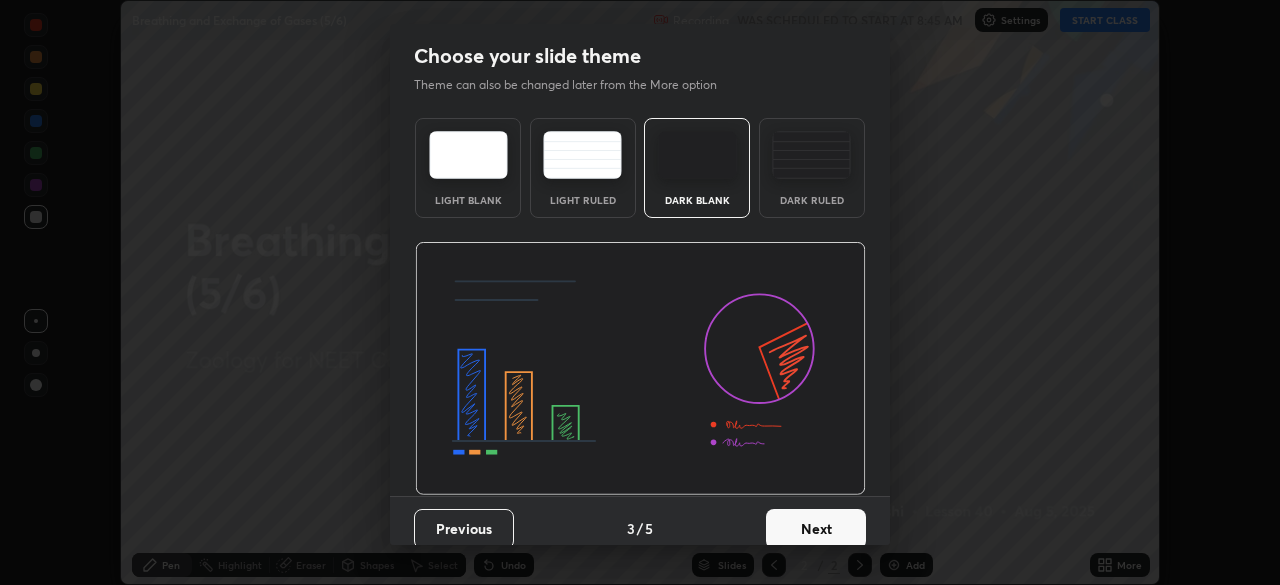 click on "Next" at bounding box center [816, 529] 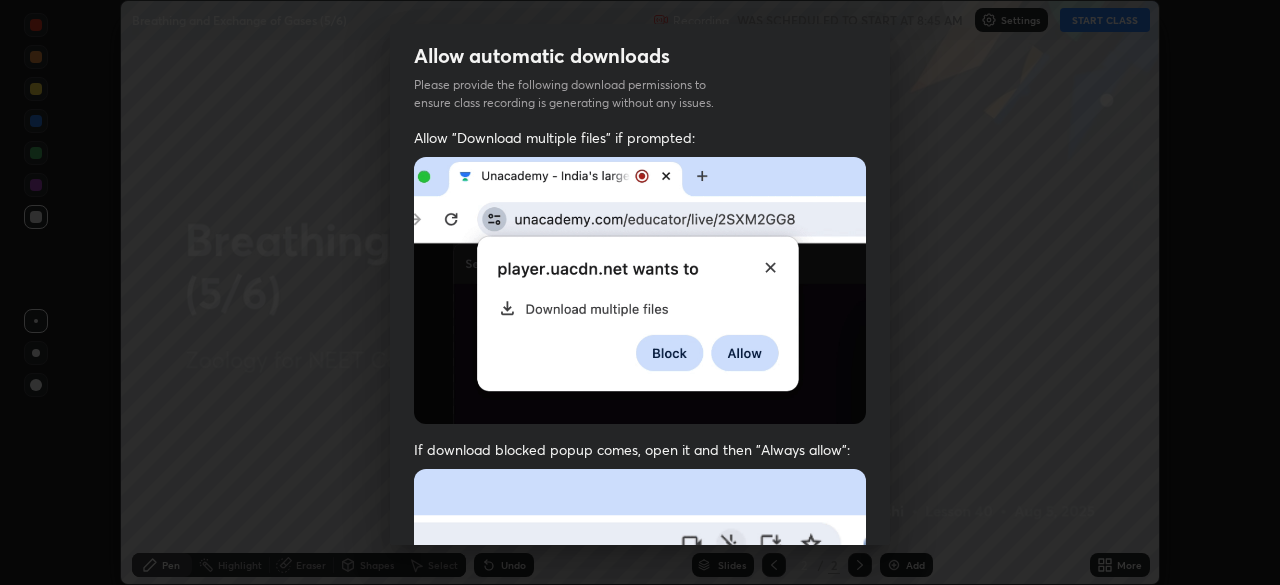 click at bounding box center [640, 687] 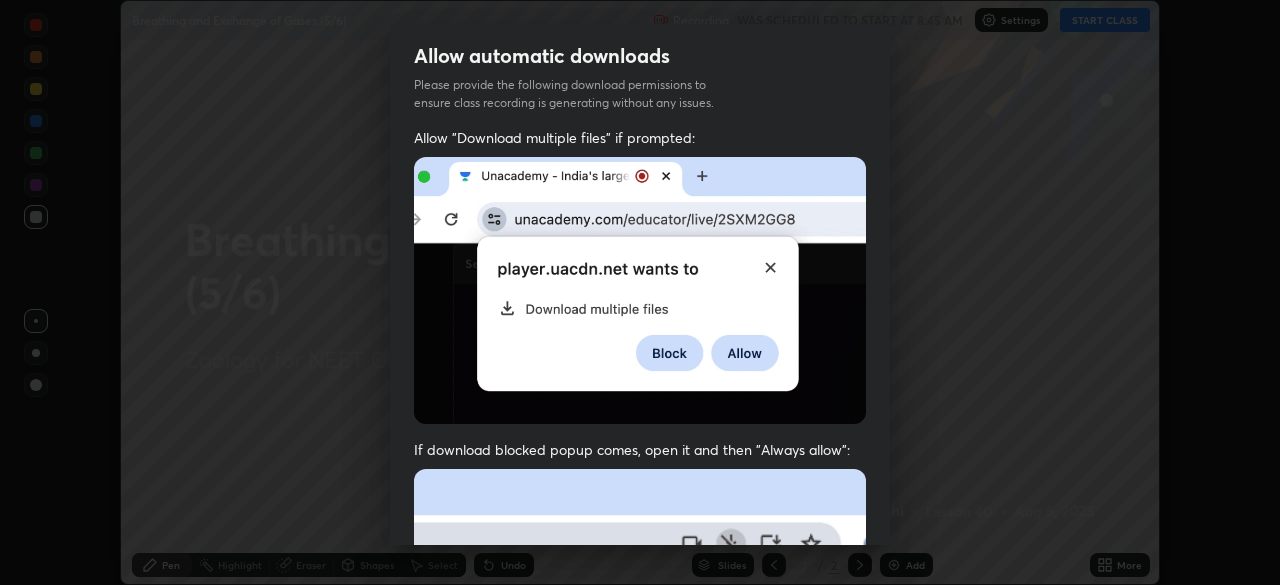 click at bounding box center (640, 687) 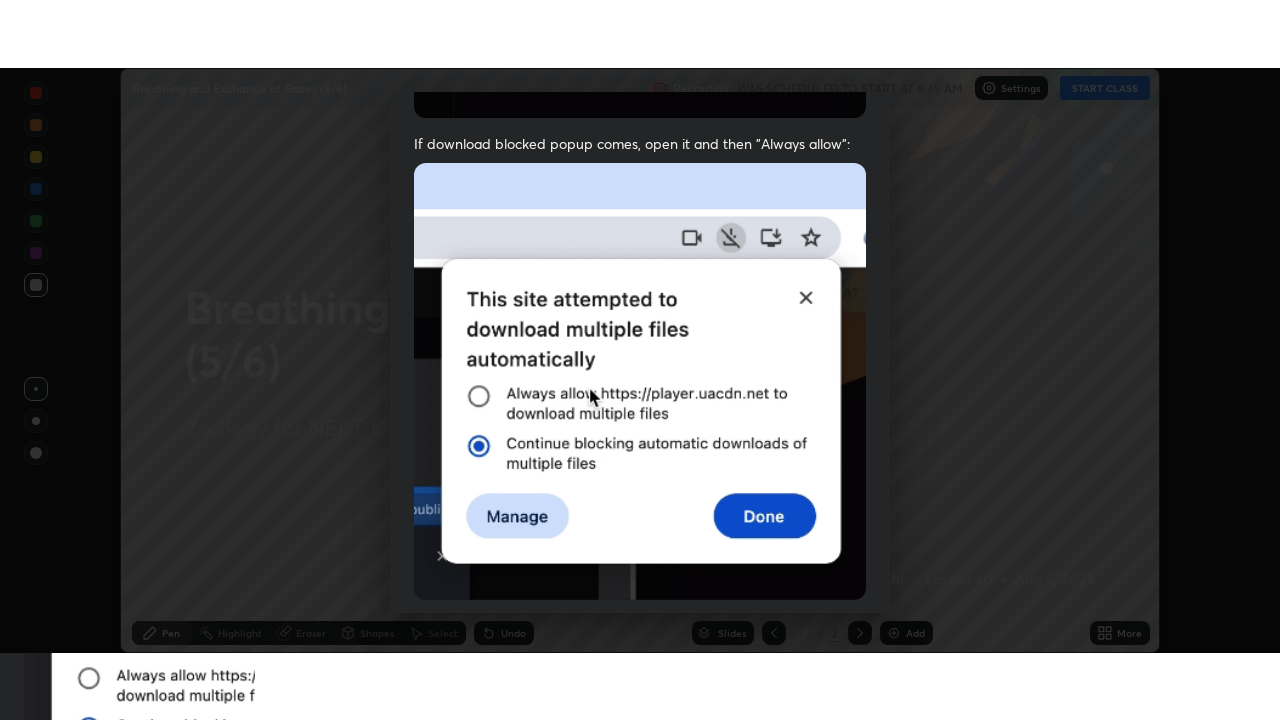scroll, scrollTop: 479, scrollLeft: 0, axis: vertical 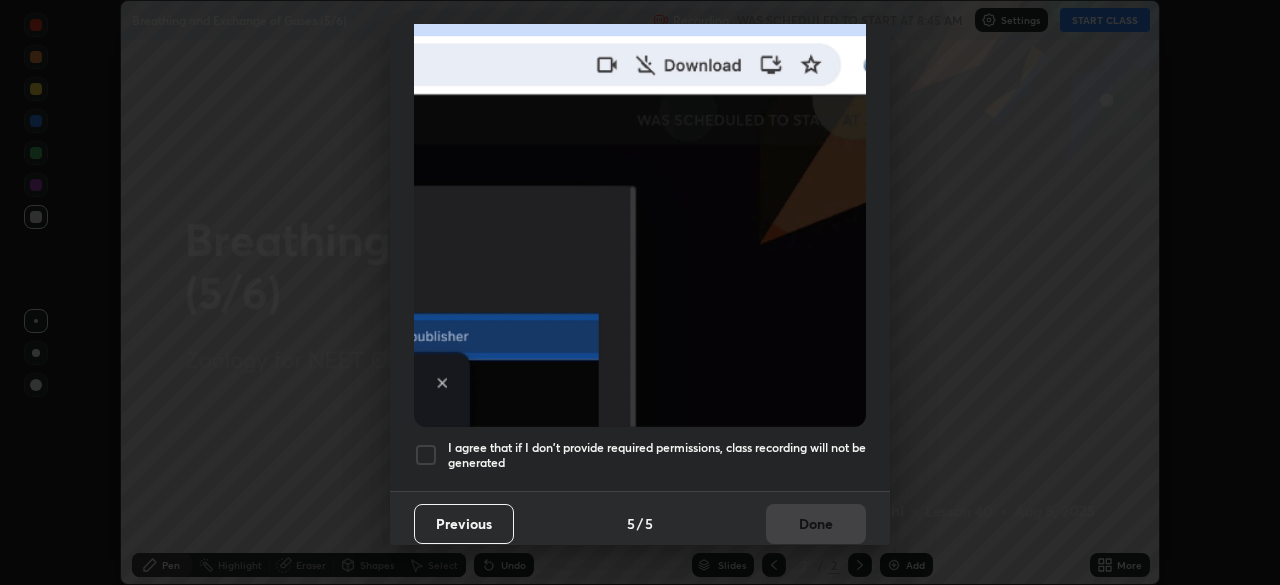click at bounding box center (426, 455) 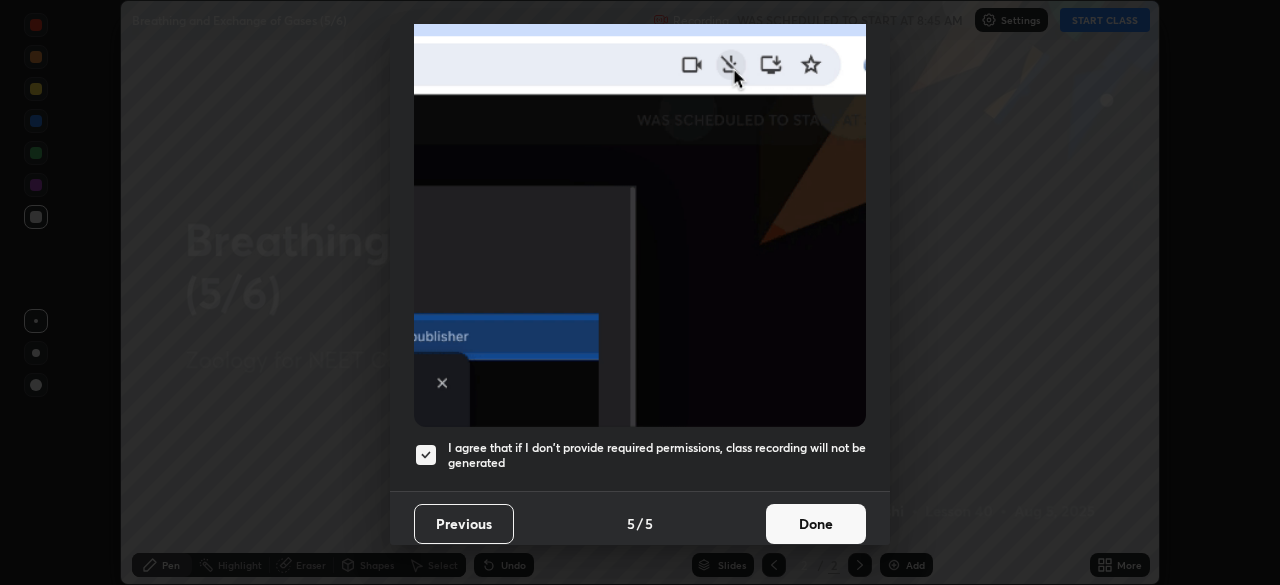 click on "Done" at bounding box center [816, 524] 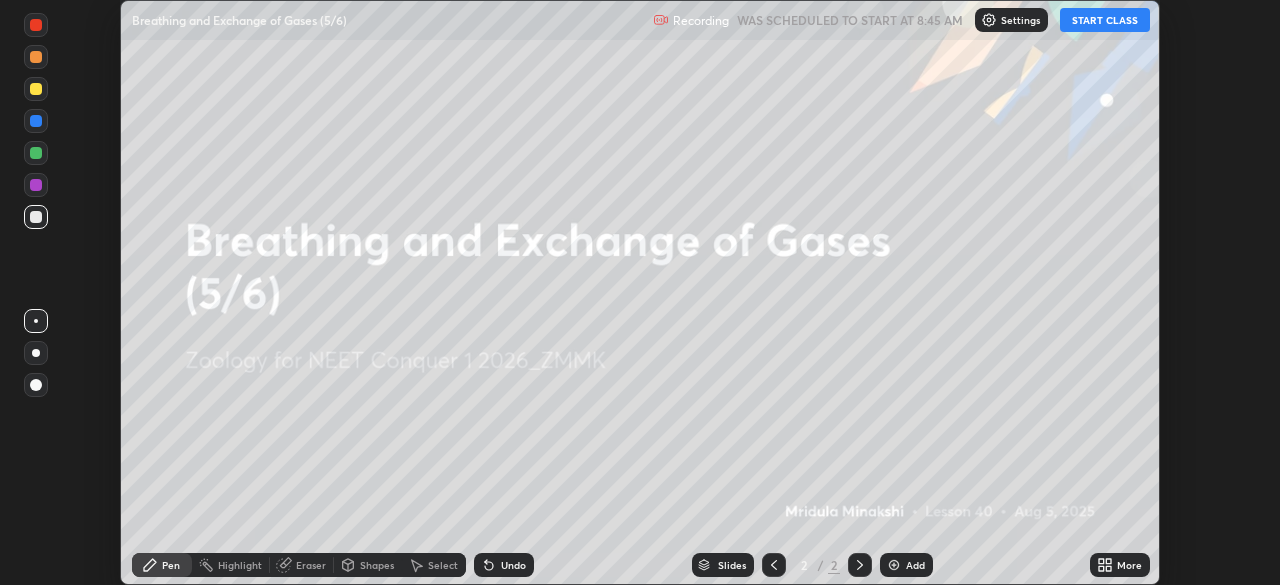 click on "More" at bounding box center (1129, 565) 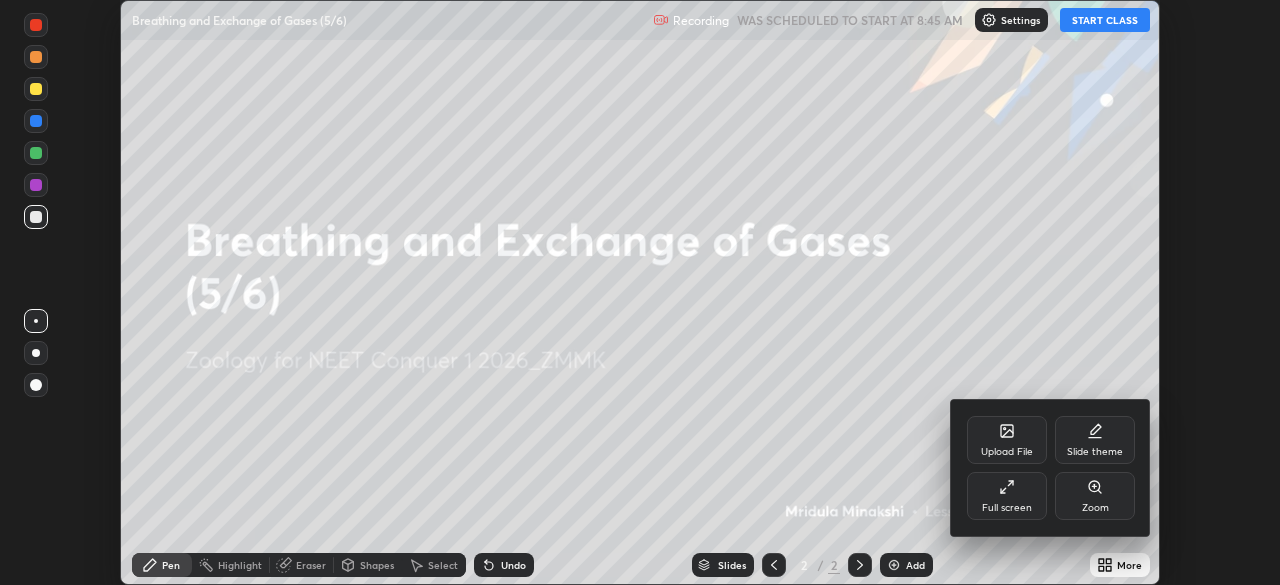 click on "Full screen" at bounding box center [1007, 496] 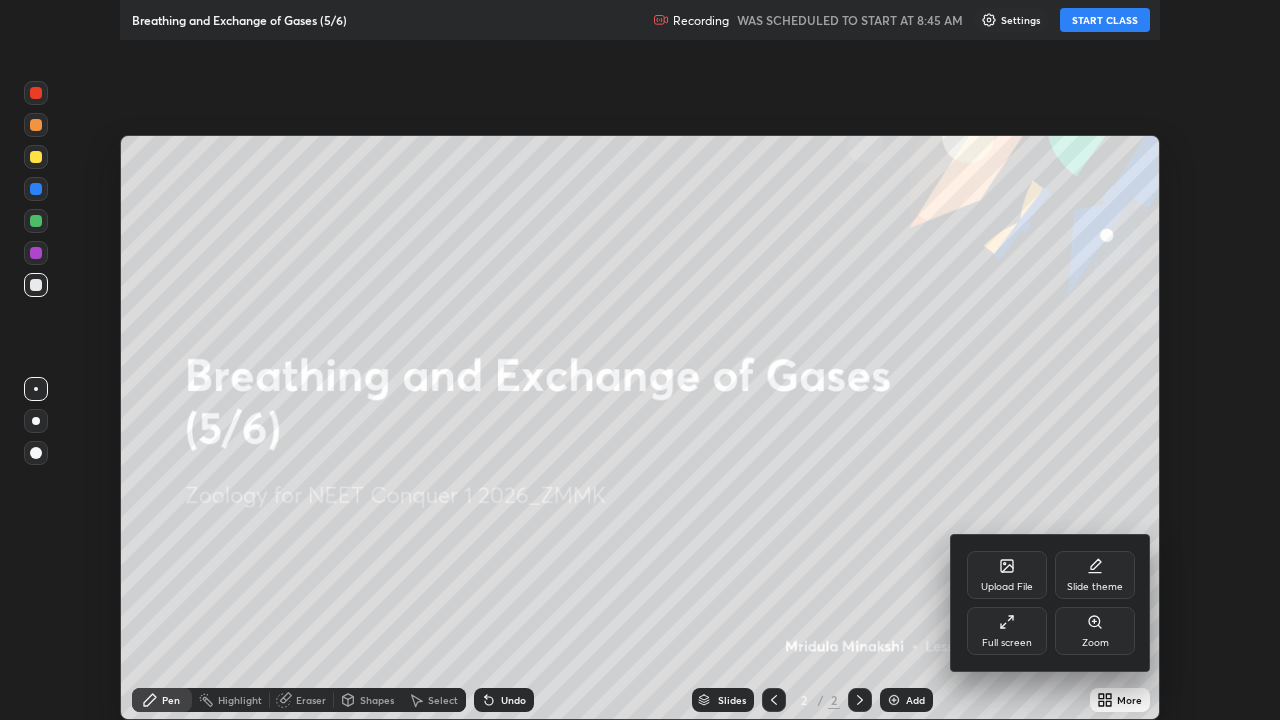 scroll, scrollTop: 99280, scrollLeft: 98720, axis: both 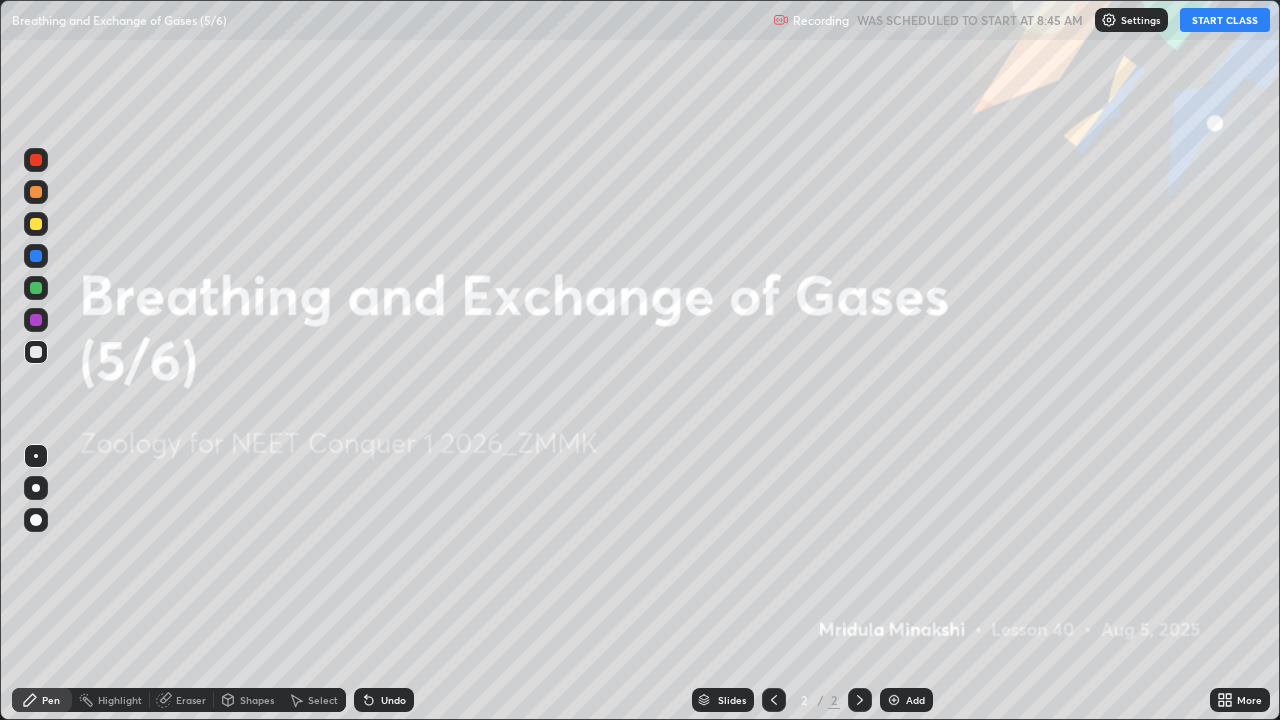 click on "START CLASS" at bounding box center [1225, 20] 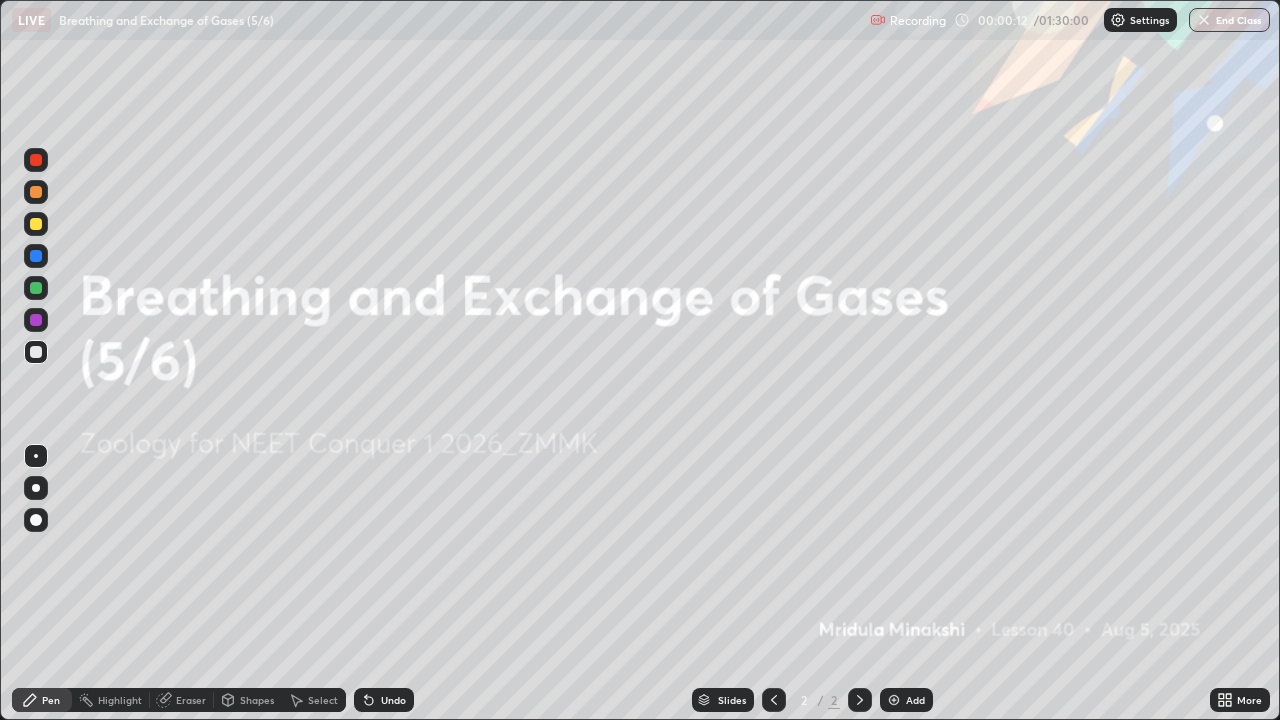 click on "Add" at bounding box center (915, 700) 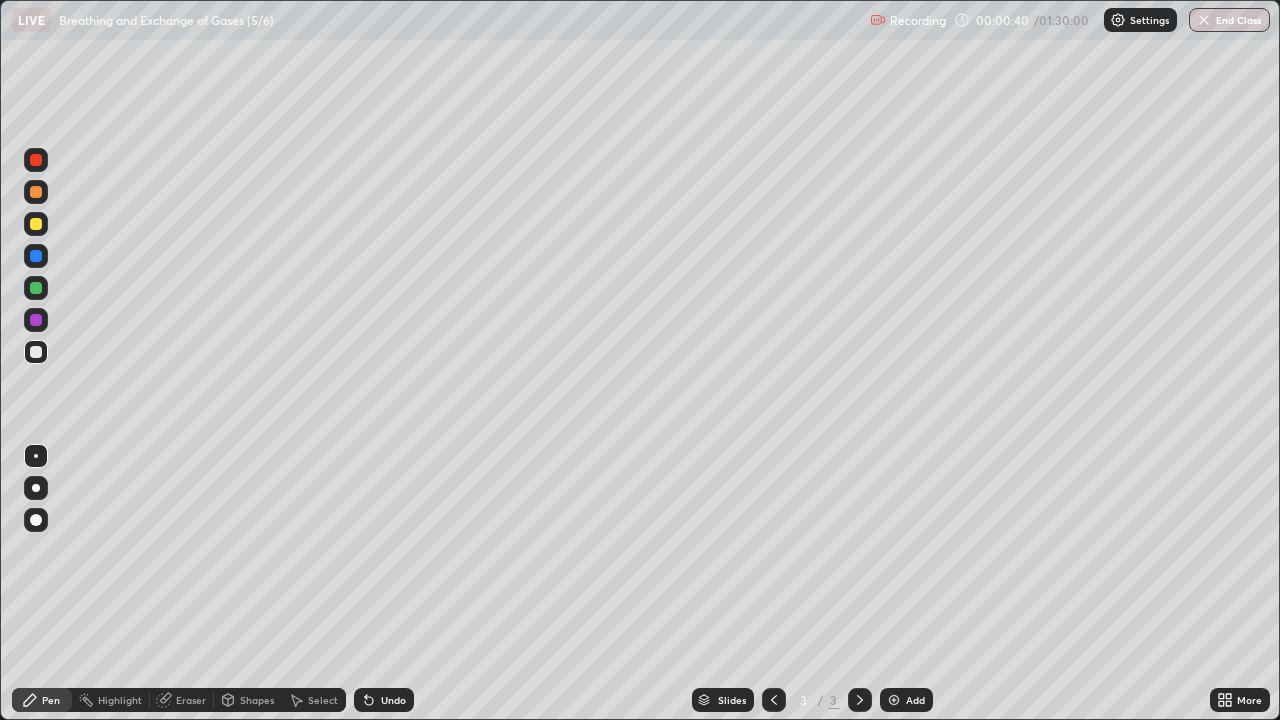 click at bounding box center (36, 288) 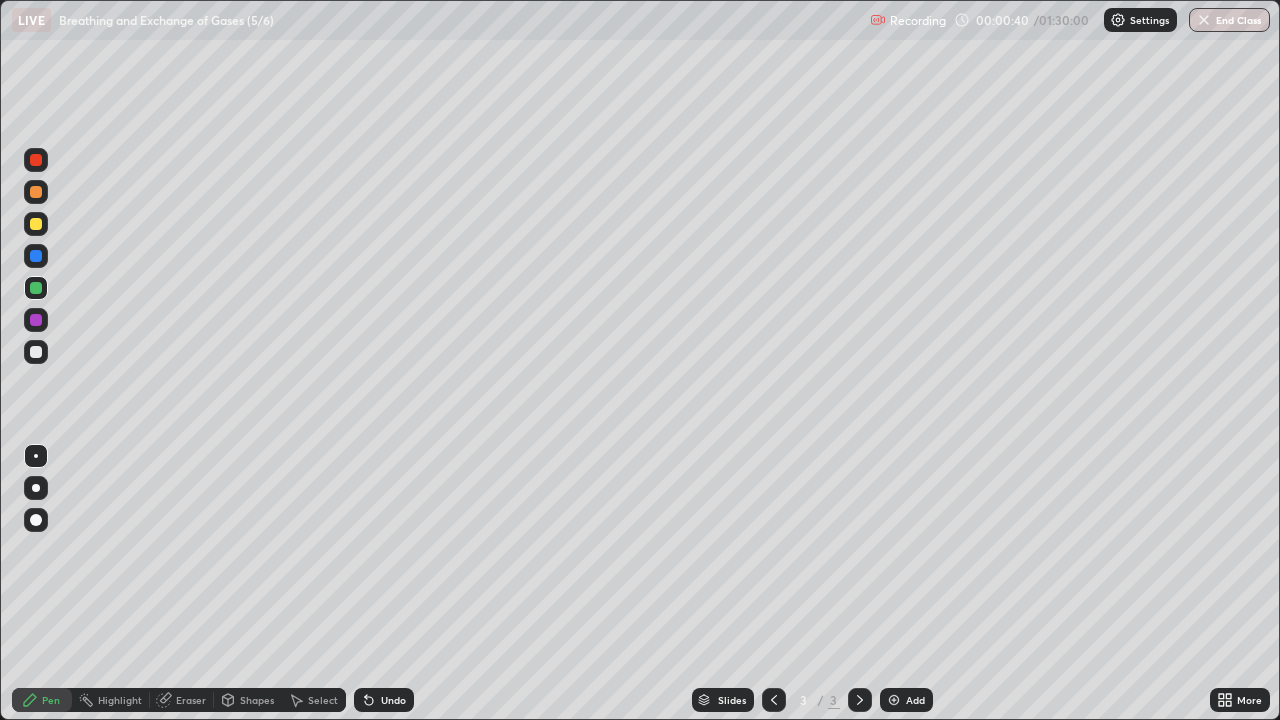 click at bounding box center [36, 160] 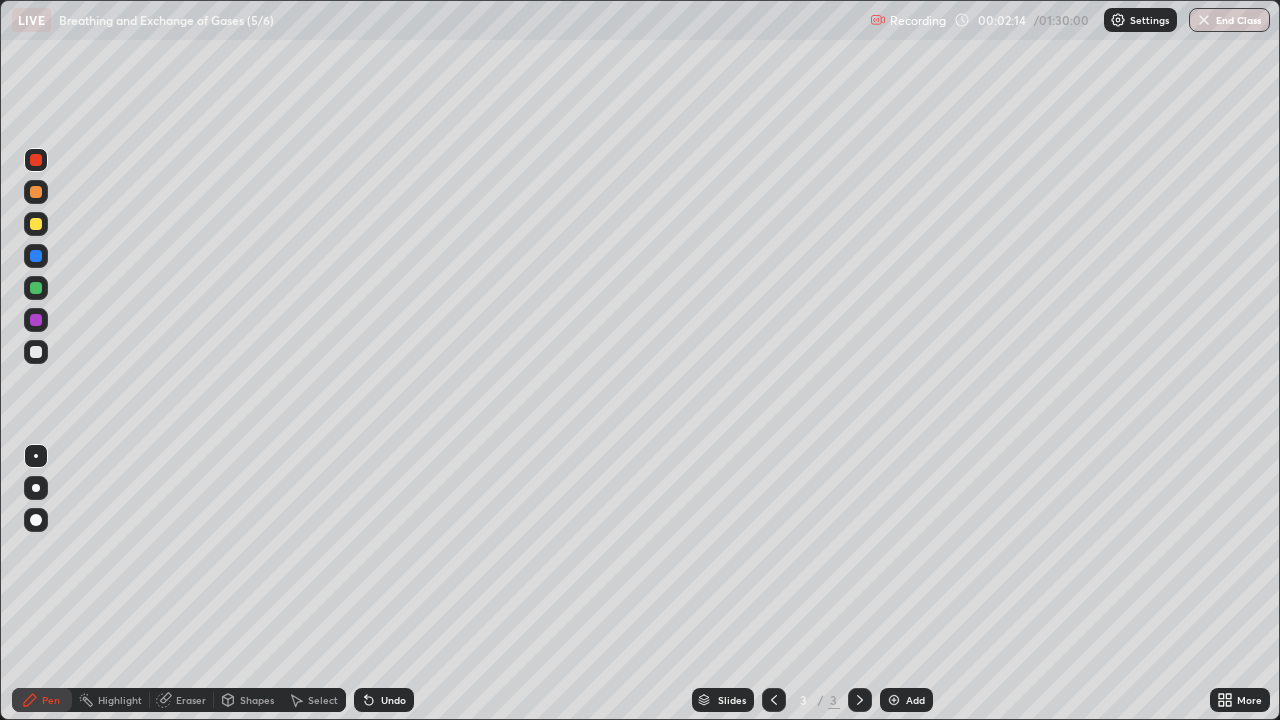 click at bounding box center [36, 288] 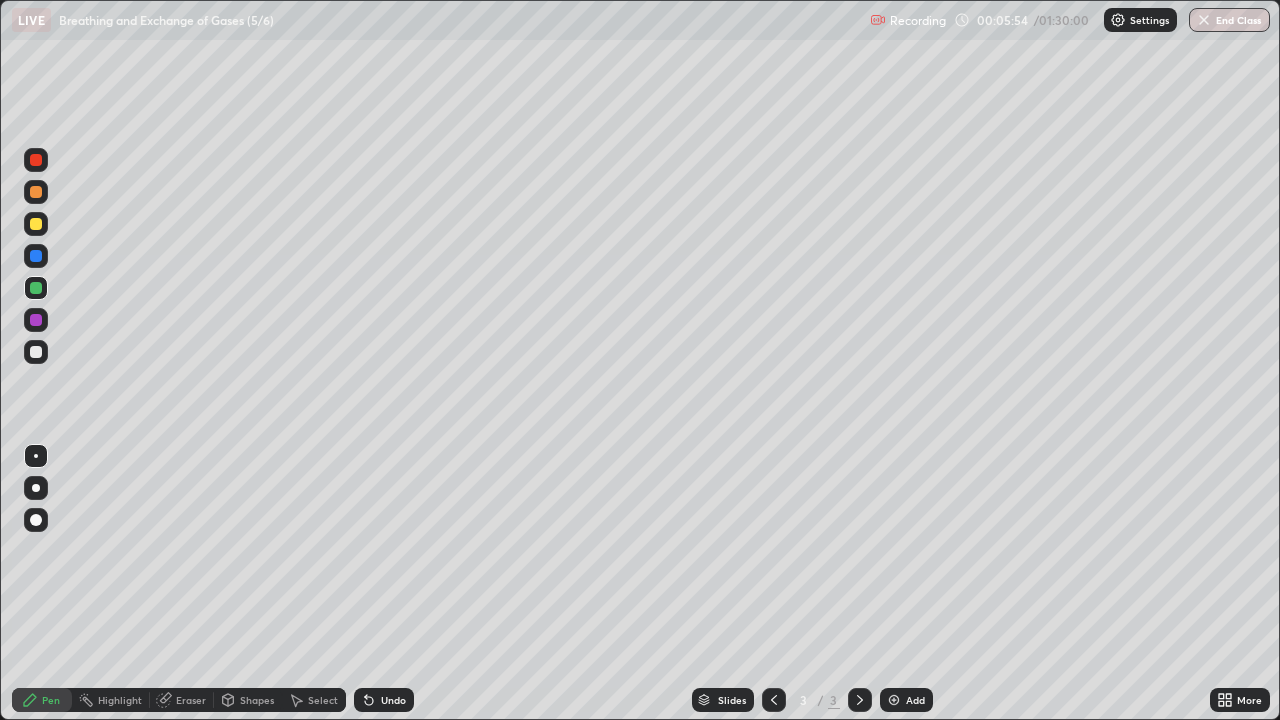 click at bounding box center (36, 352) 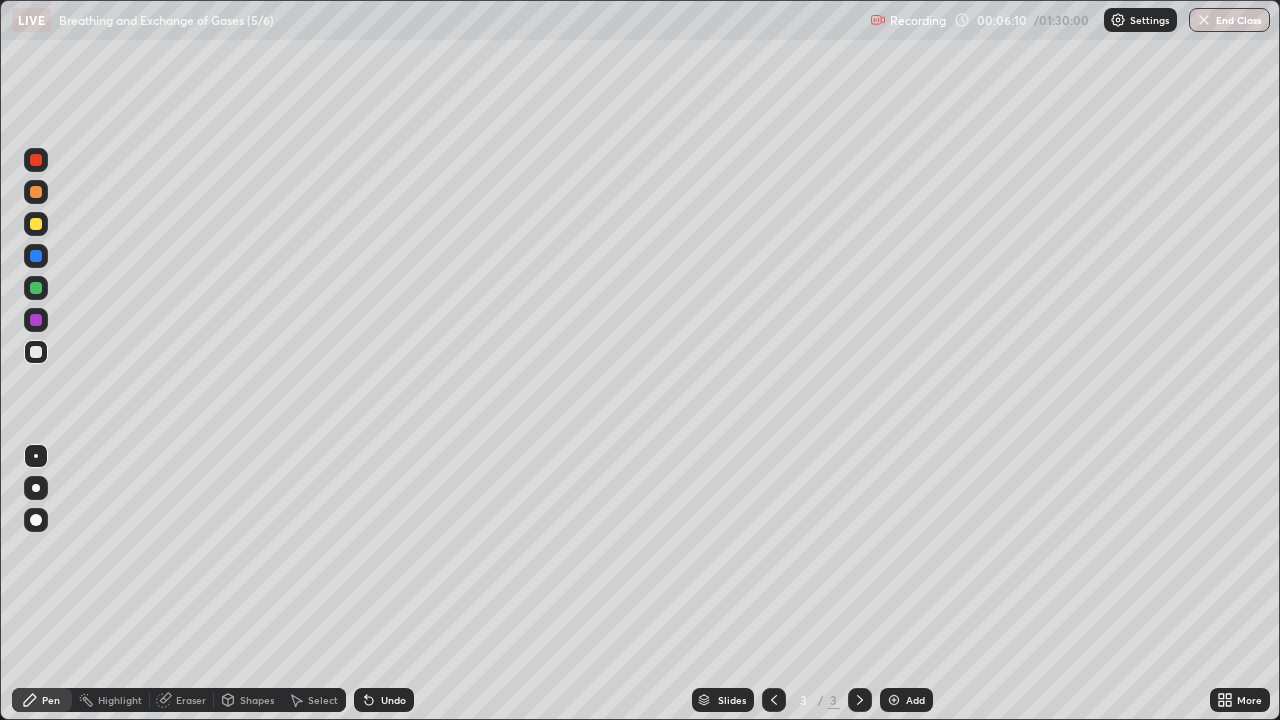 click on "Eraser" at bounding box center (191, 700) 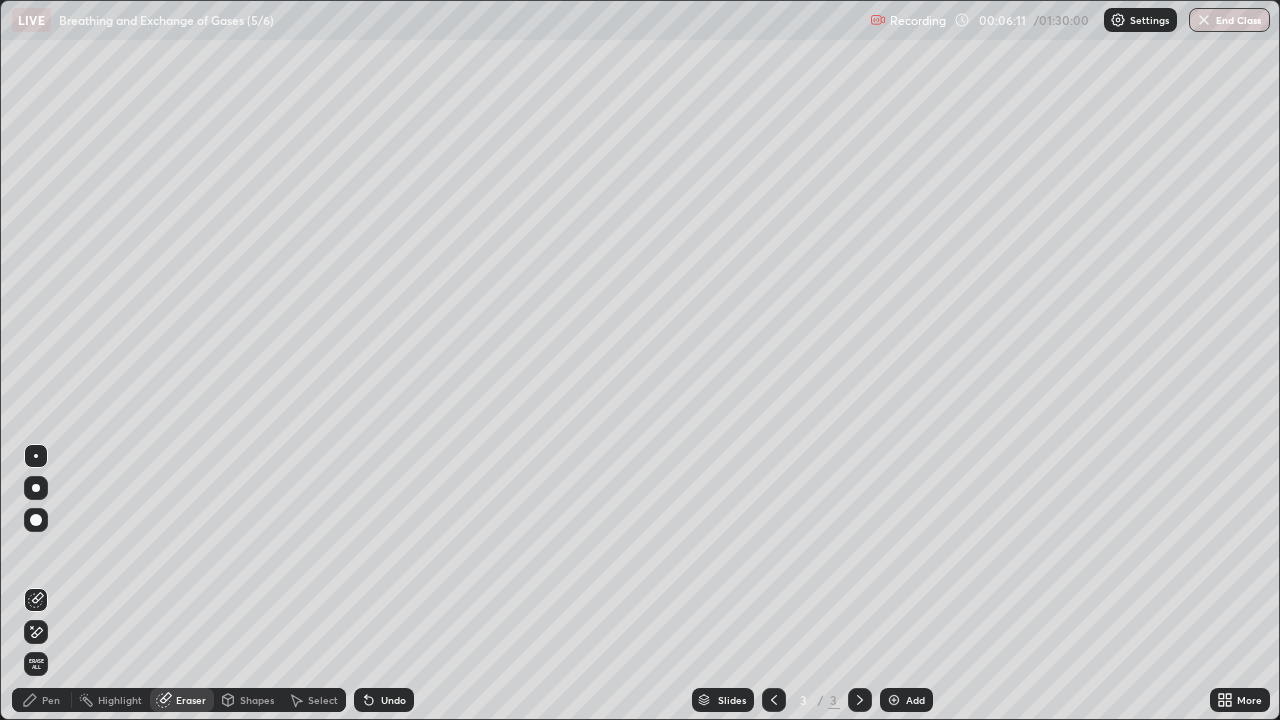 click on "Pen" at bounding box center (51, 700) 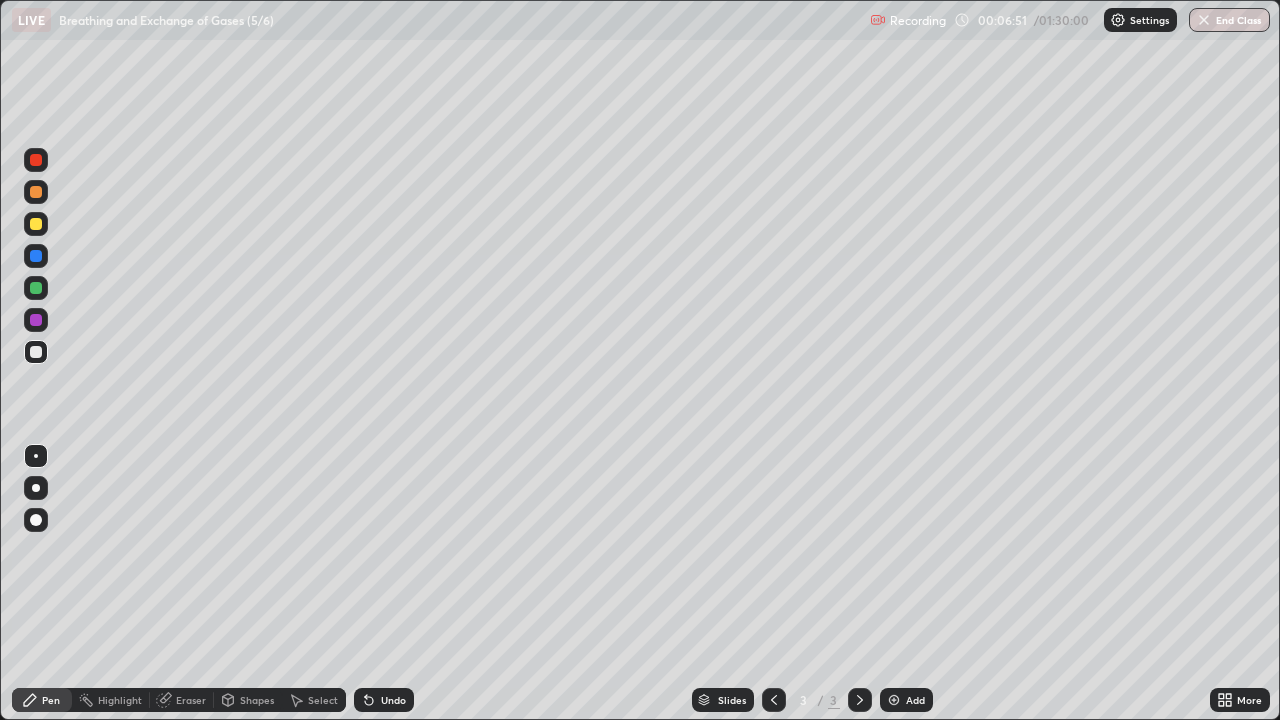 click at bounding box center (36, 224) 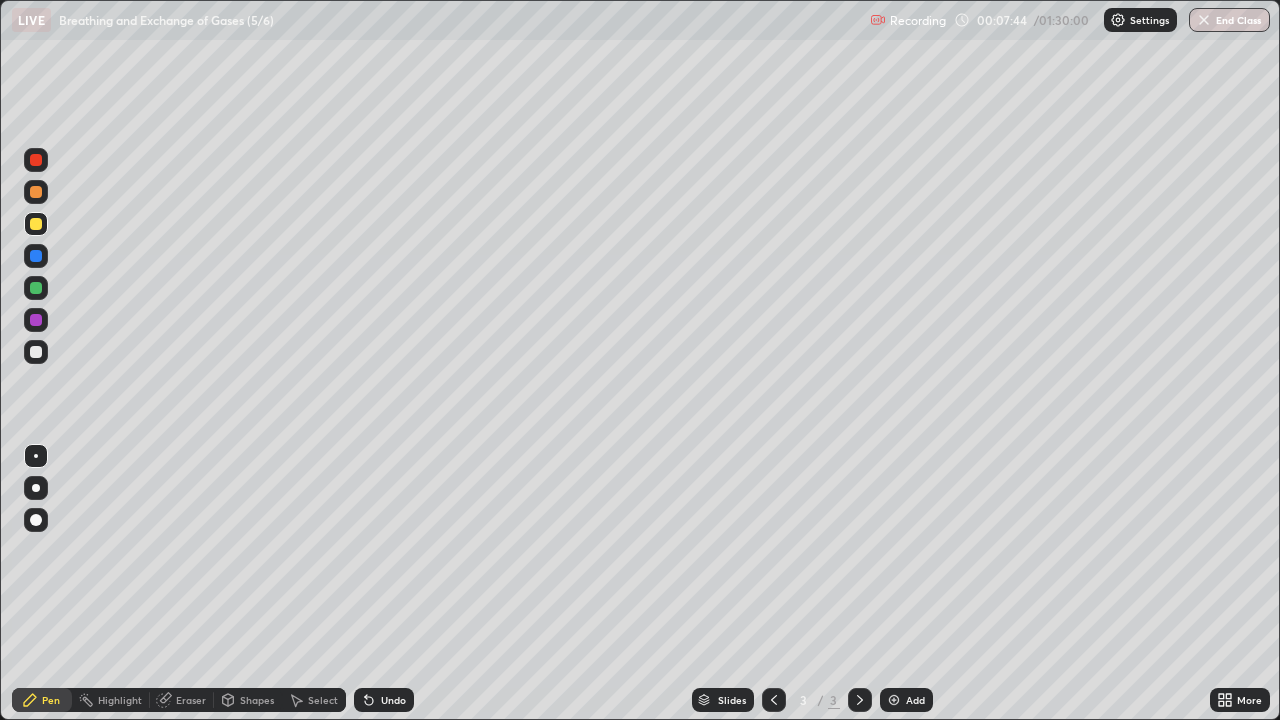 click at bounding box center [36, 288] 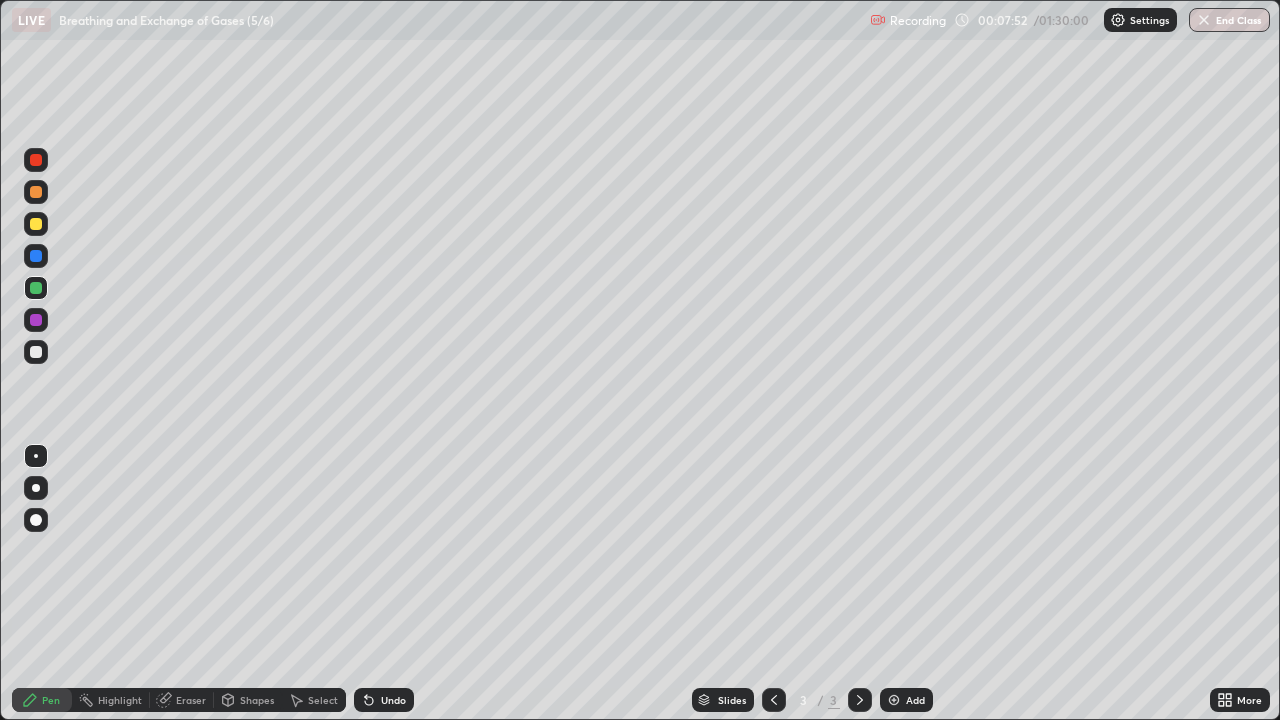 click on "Eraser" at bounding box center (191, 700) 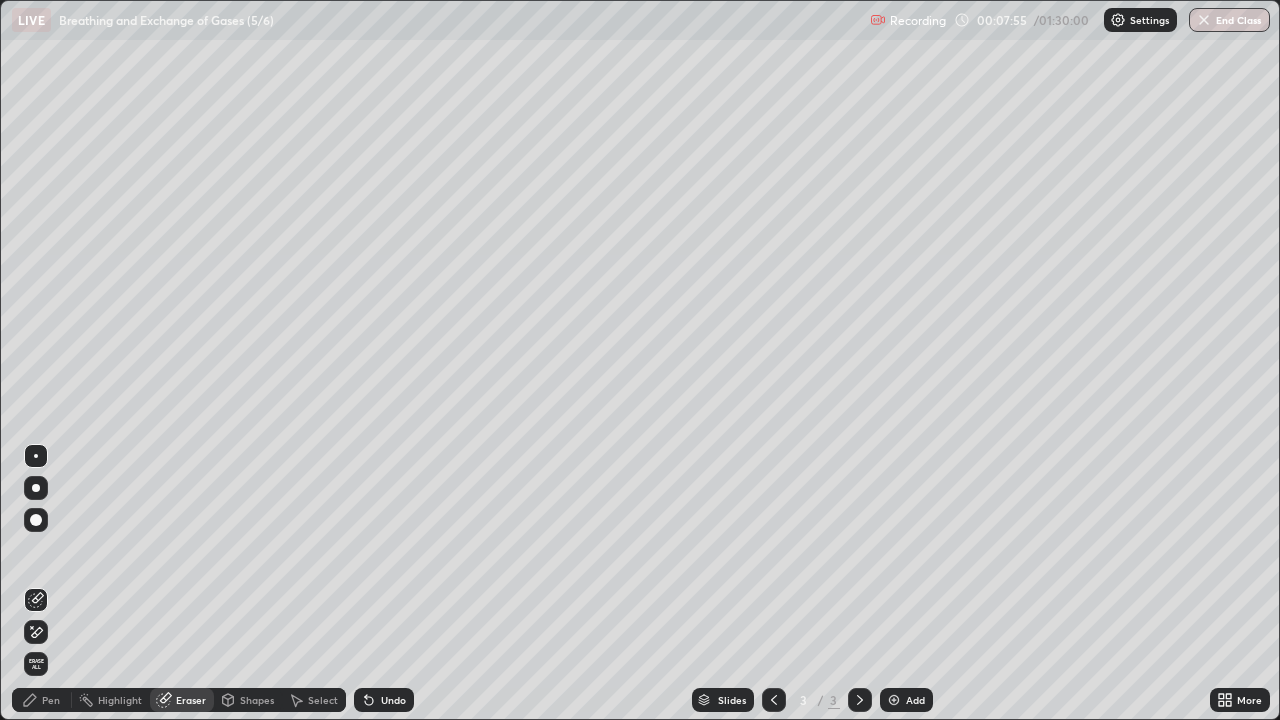click on "Pen" at bounding box center [51, 700] 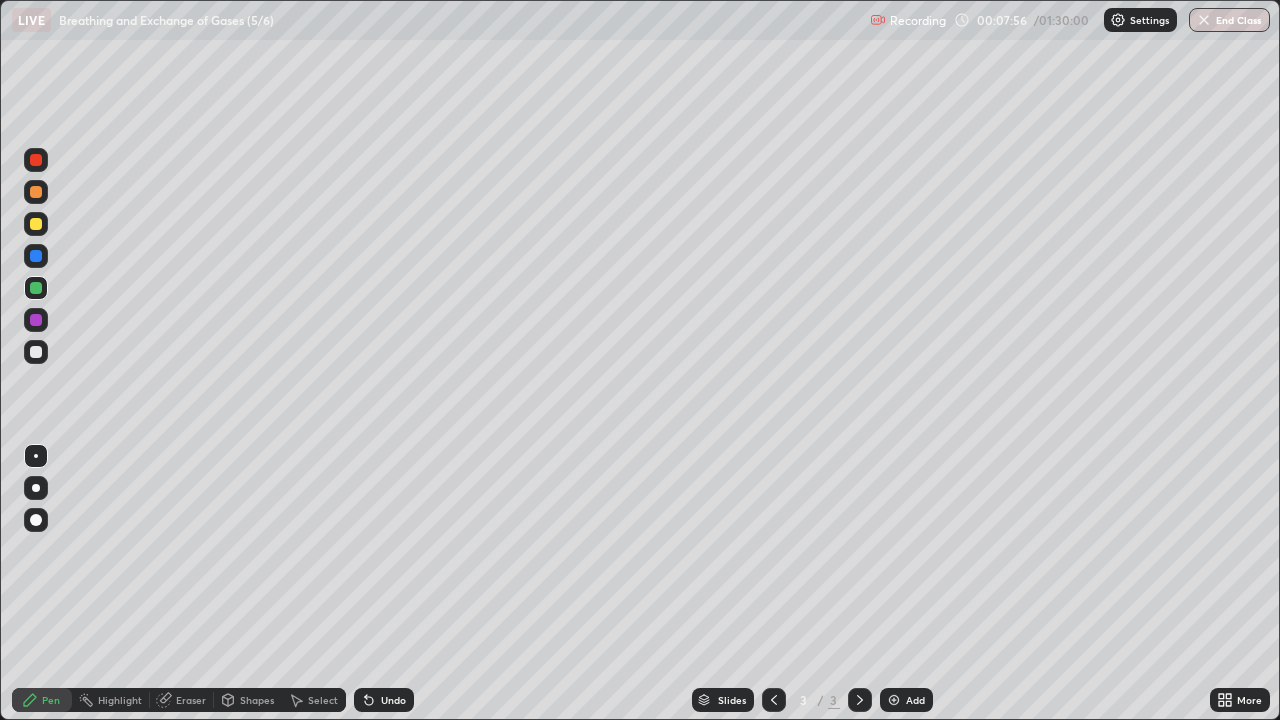 click at bounding box center (36, 288) 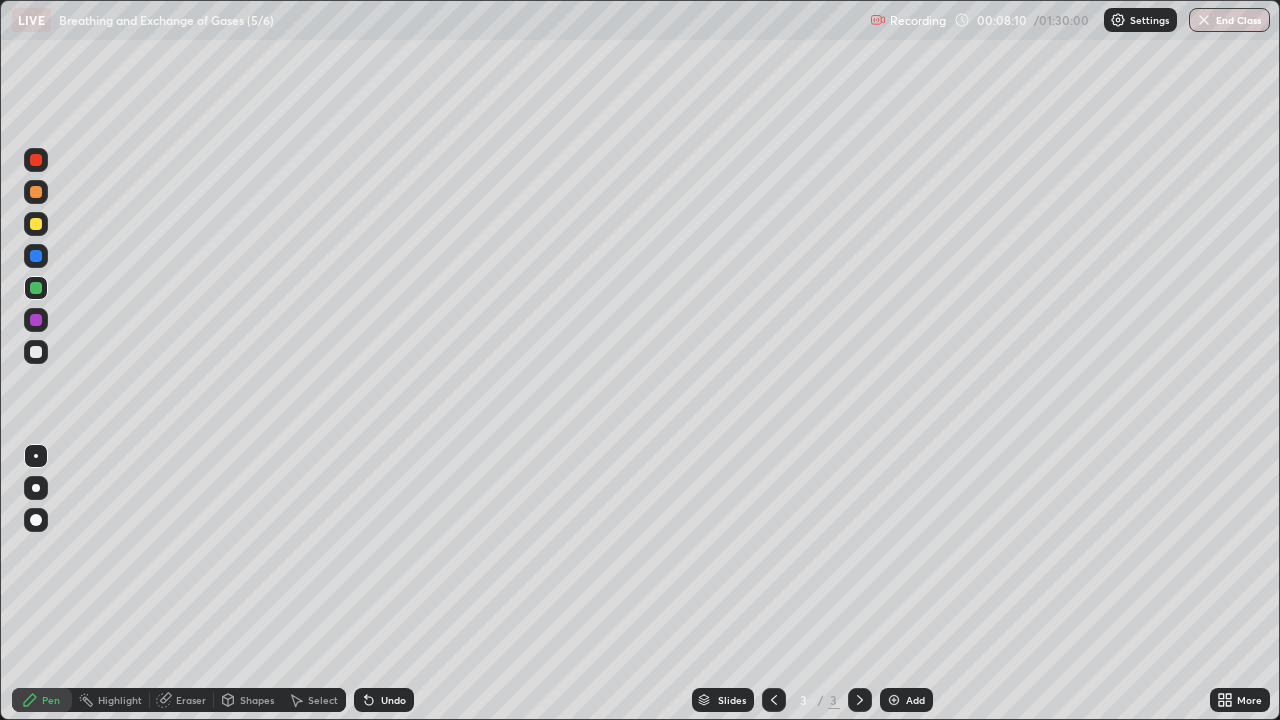 click on "Eraser" at bounding box center [191, 700] 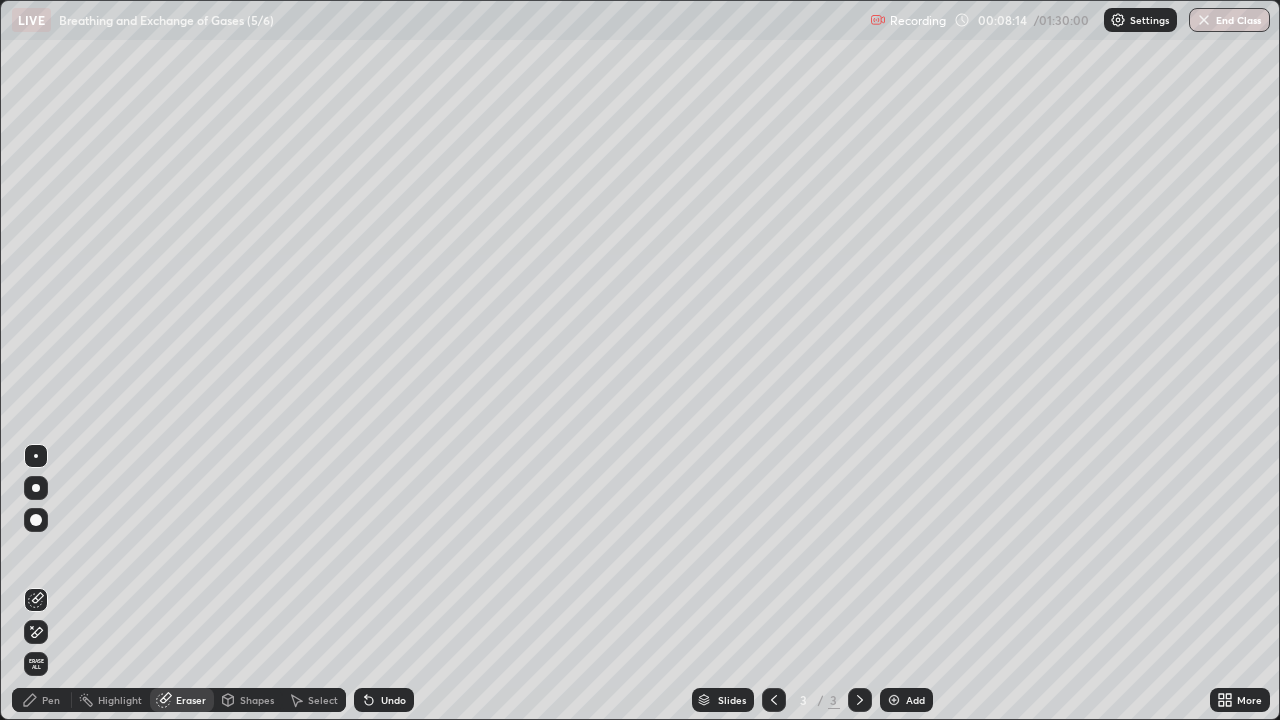 click on "Pen" at bounding box center (42, 700) 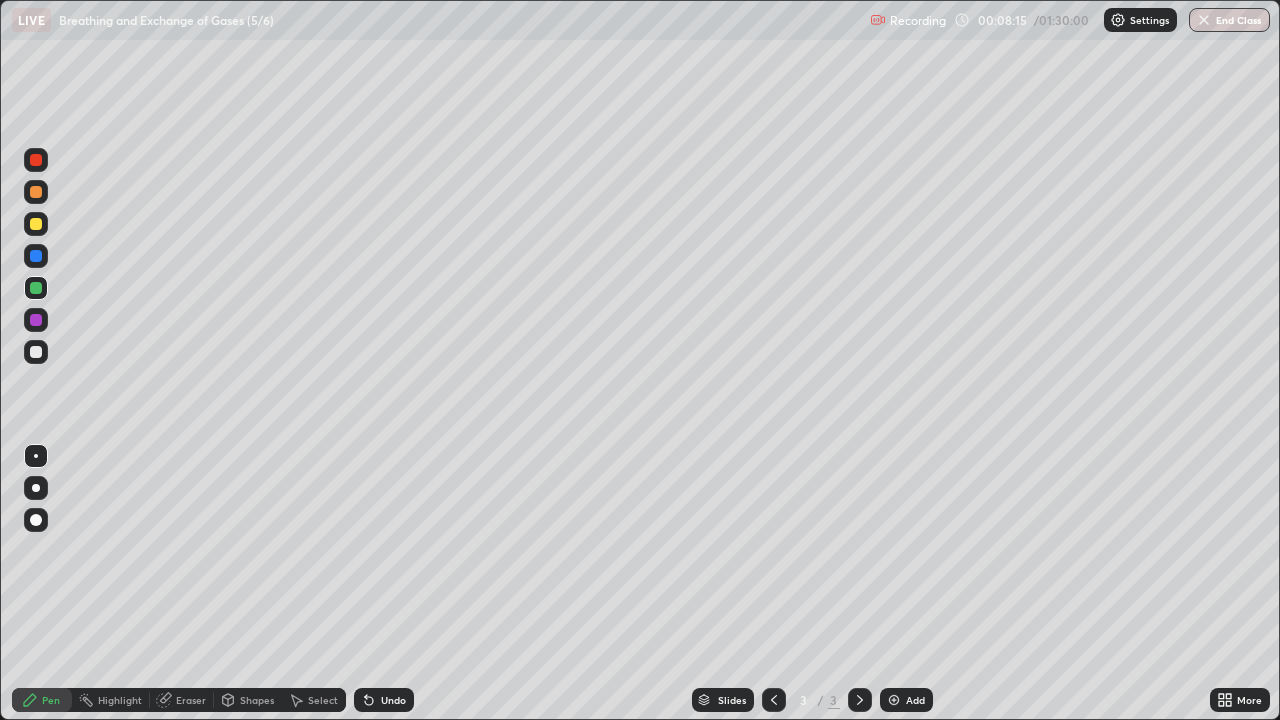 click at bounding box center [36, 224] 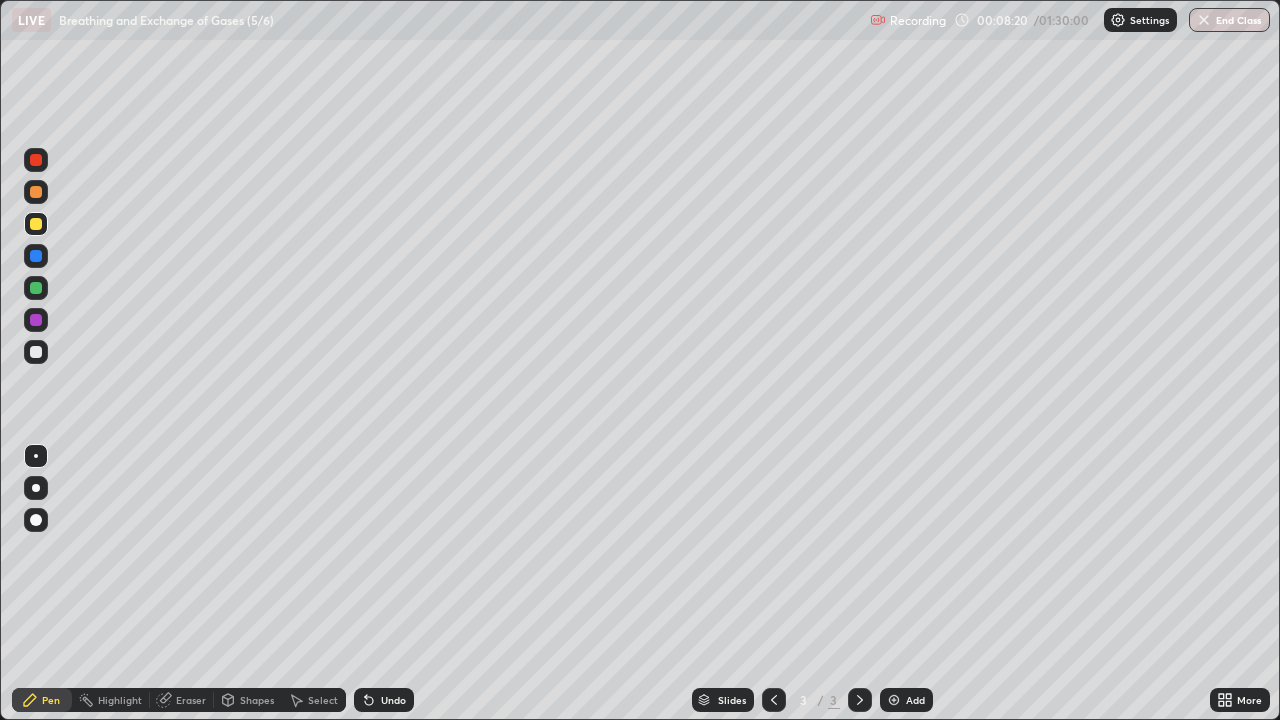 click at bounding box center [36, 288] 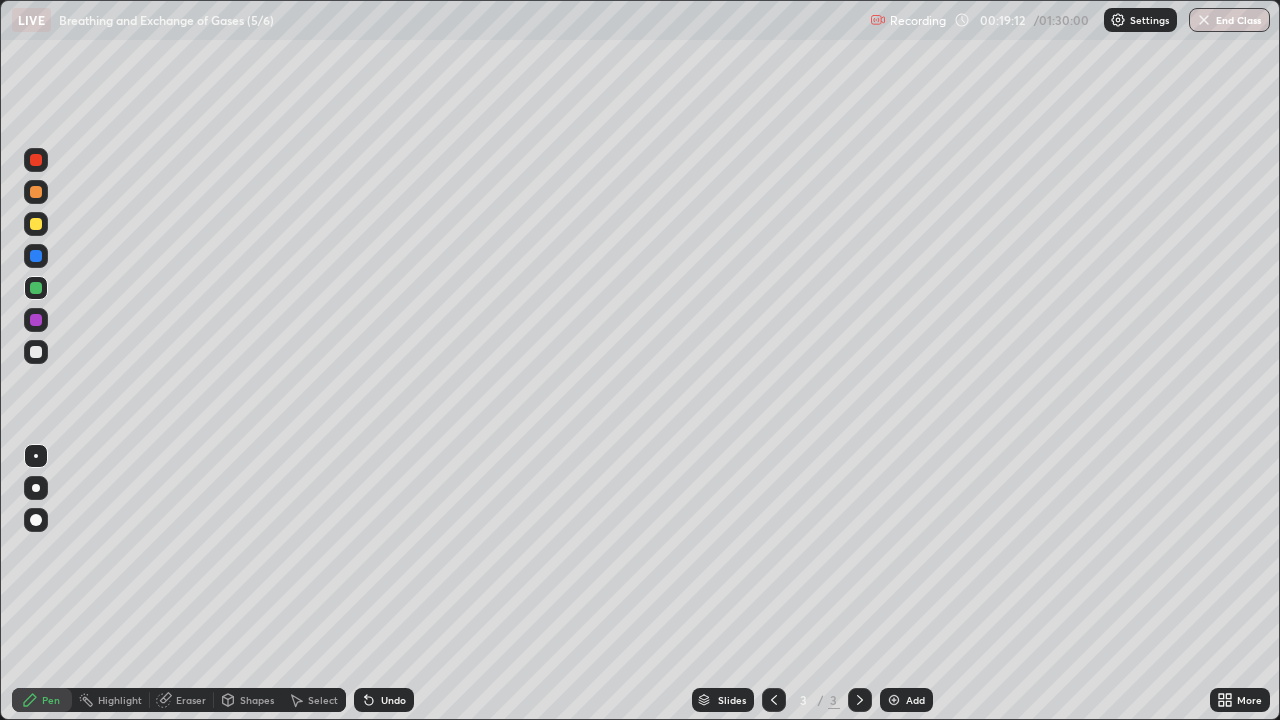 click on "Add" at bounding box center [915, 700] 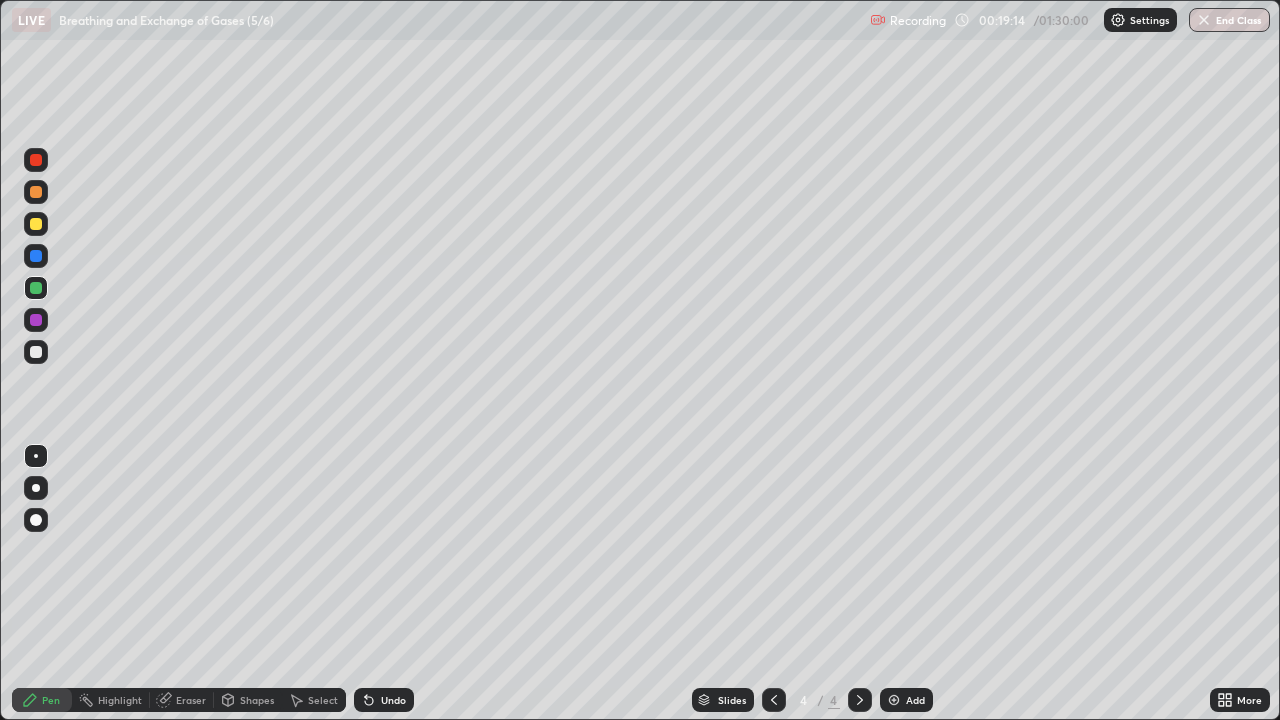 click at bounding box center (36, 352) 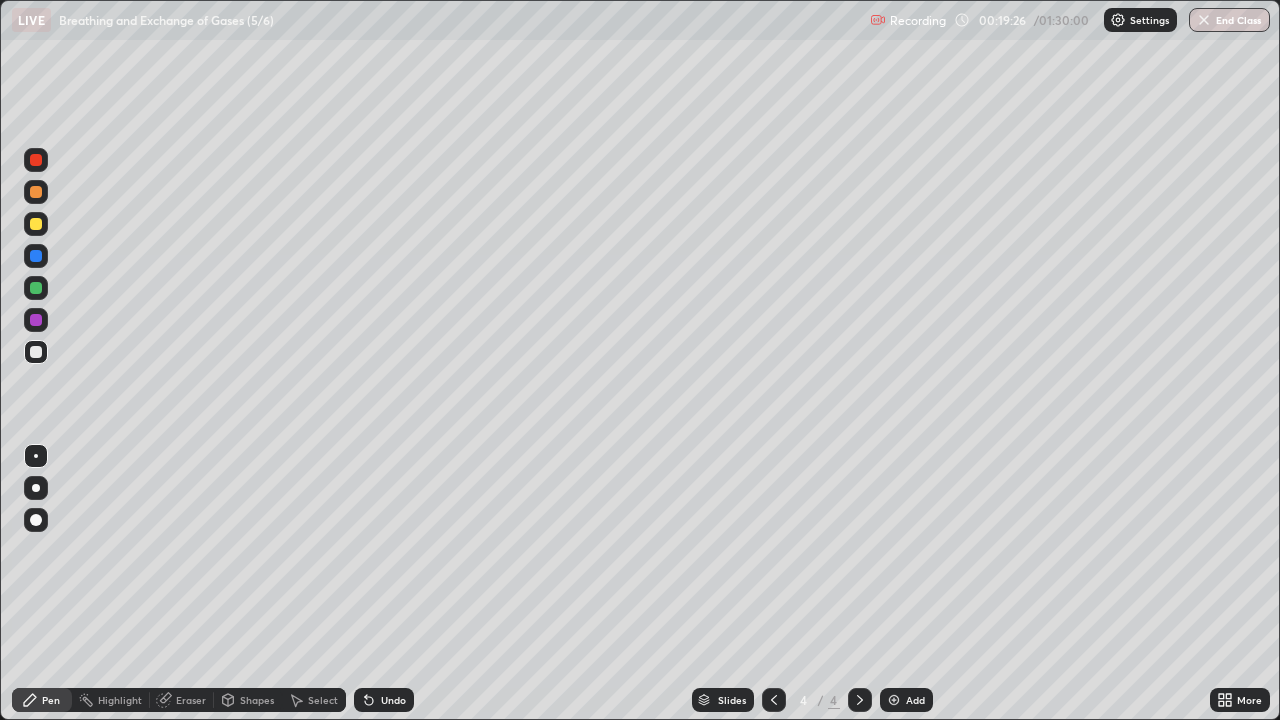 click at bounding box center (36, 288) 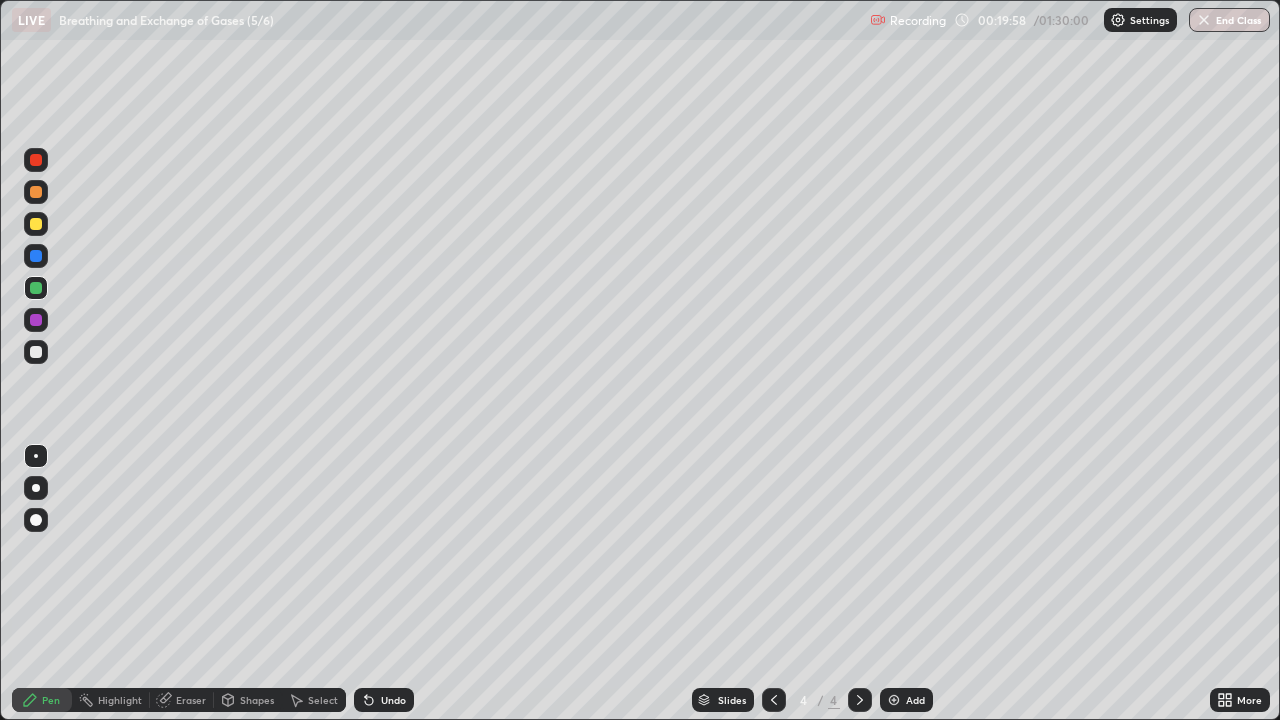 click on "Eraser" at bounding box center [191, 700] 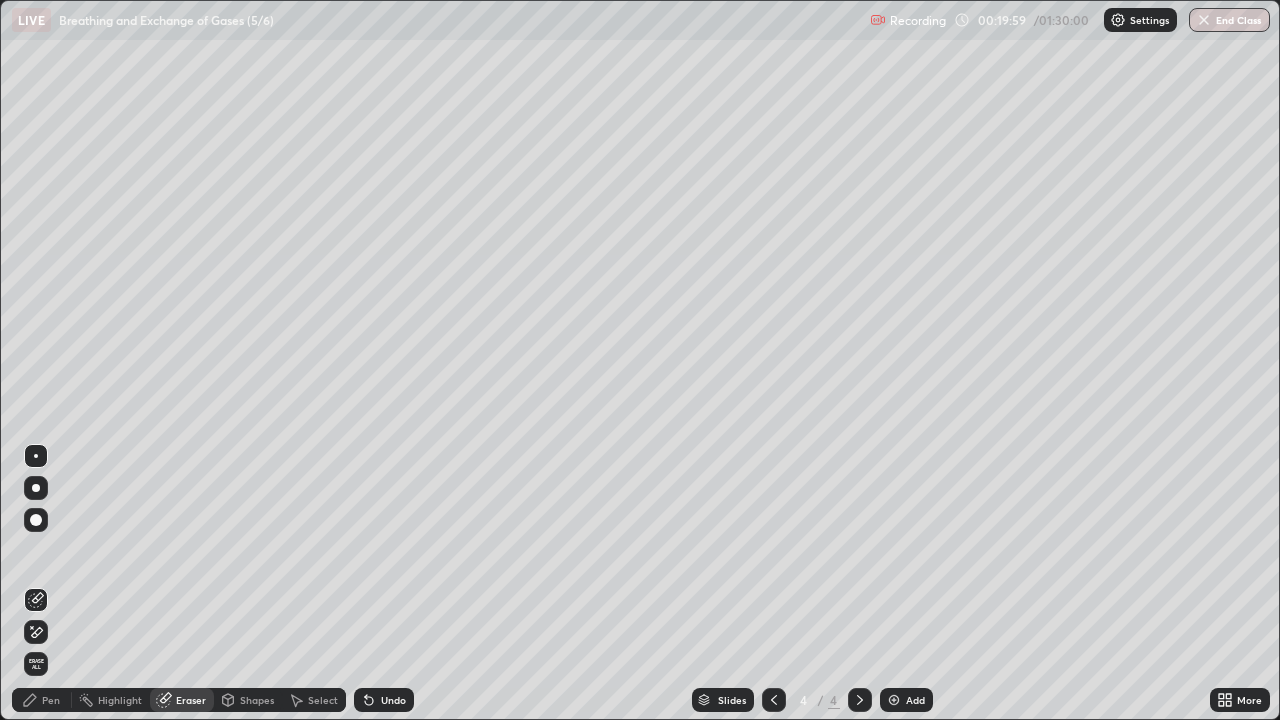 click on "Pen" at bounding box center (51, 700) 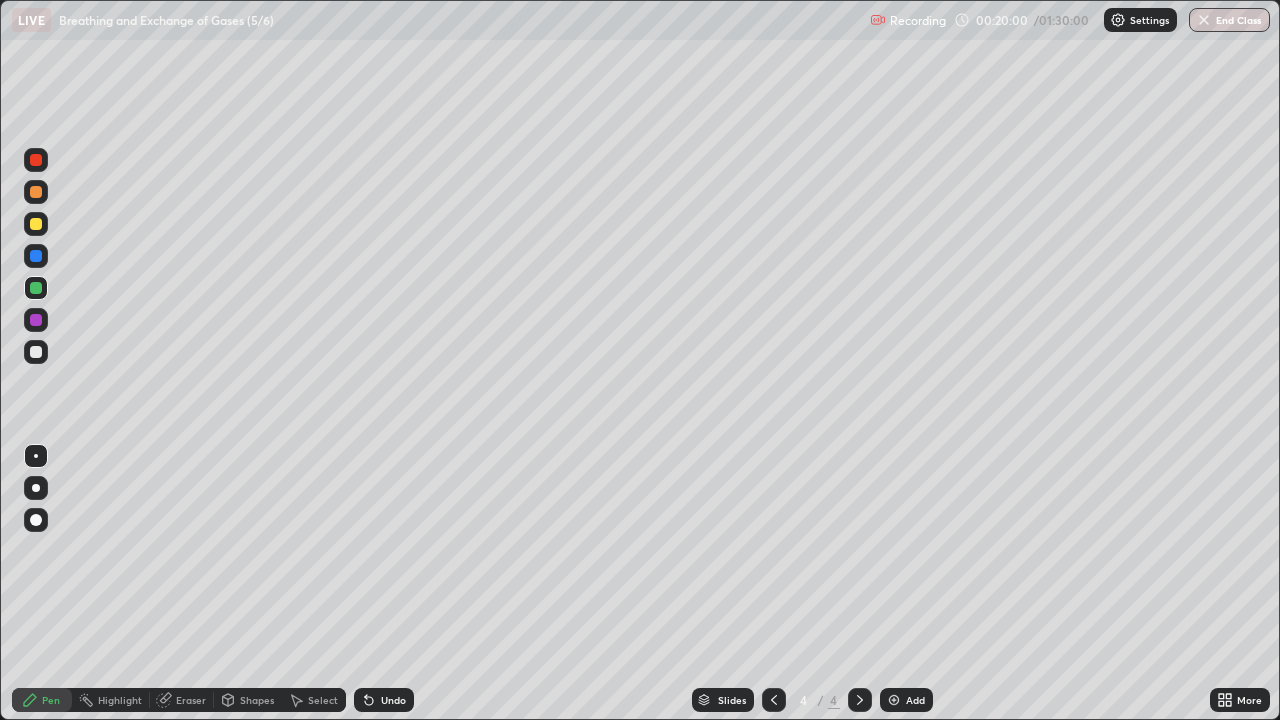 click at bounding box center (36, 224) 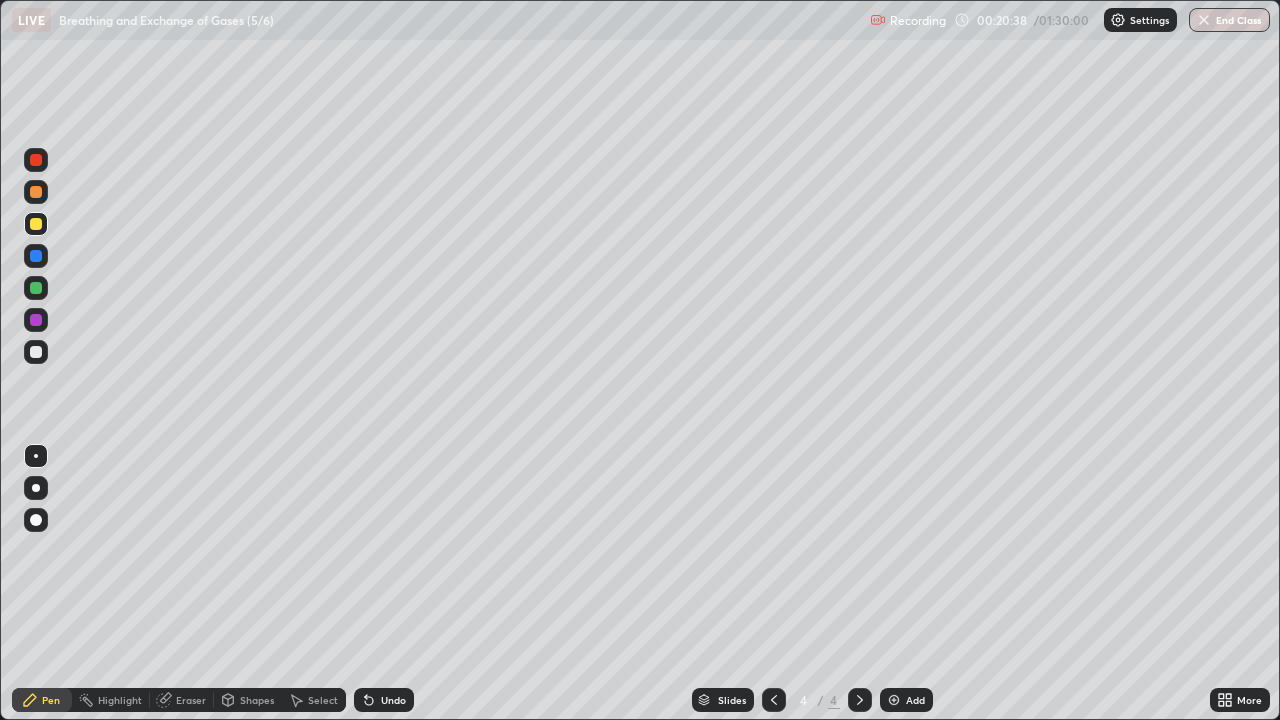 click at bounding box center [36, 288] 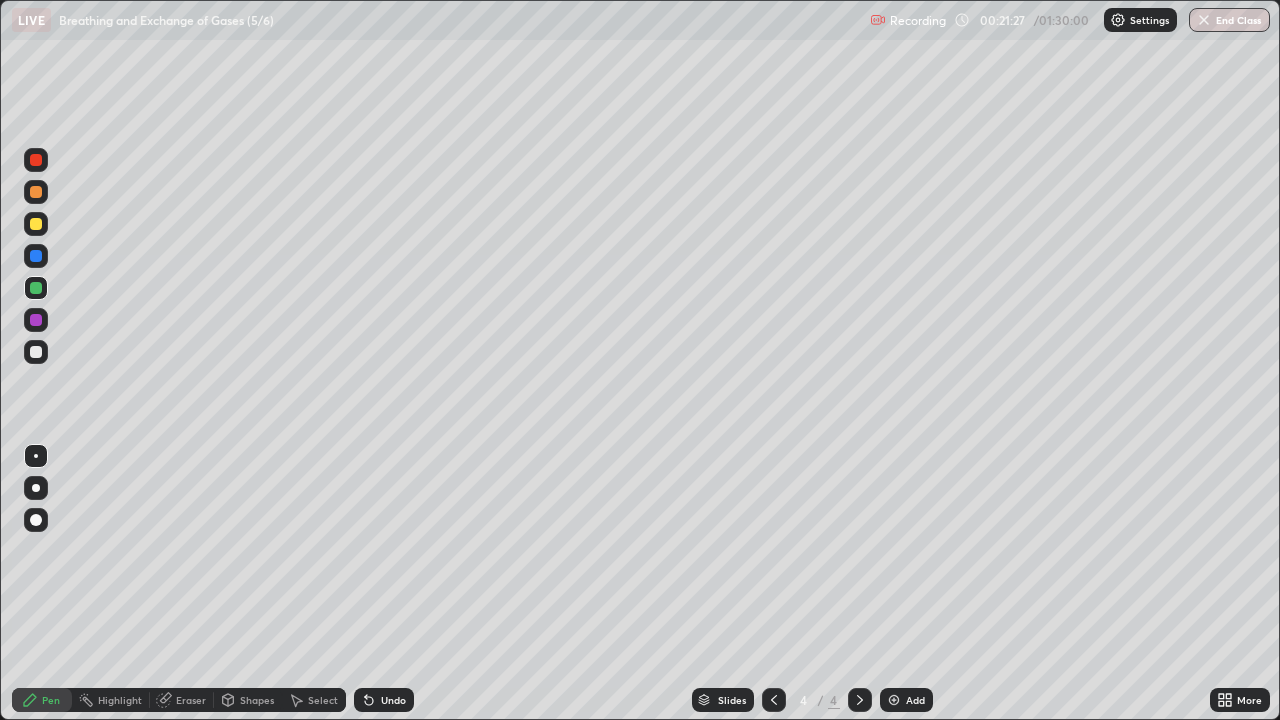 click at bounding box center [36, 160] 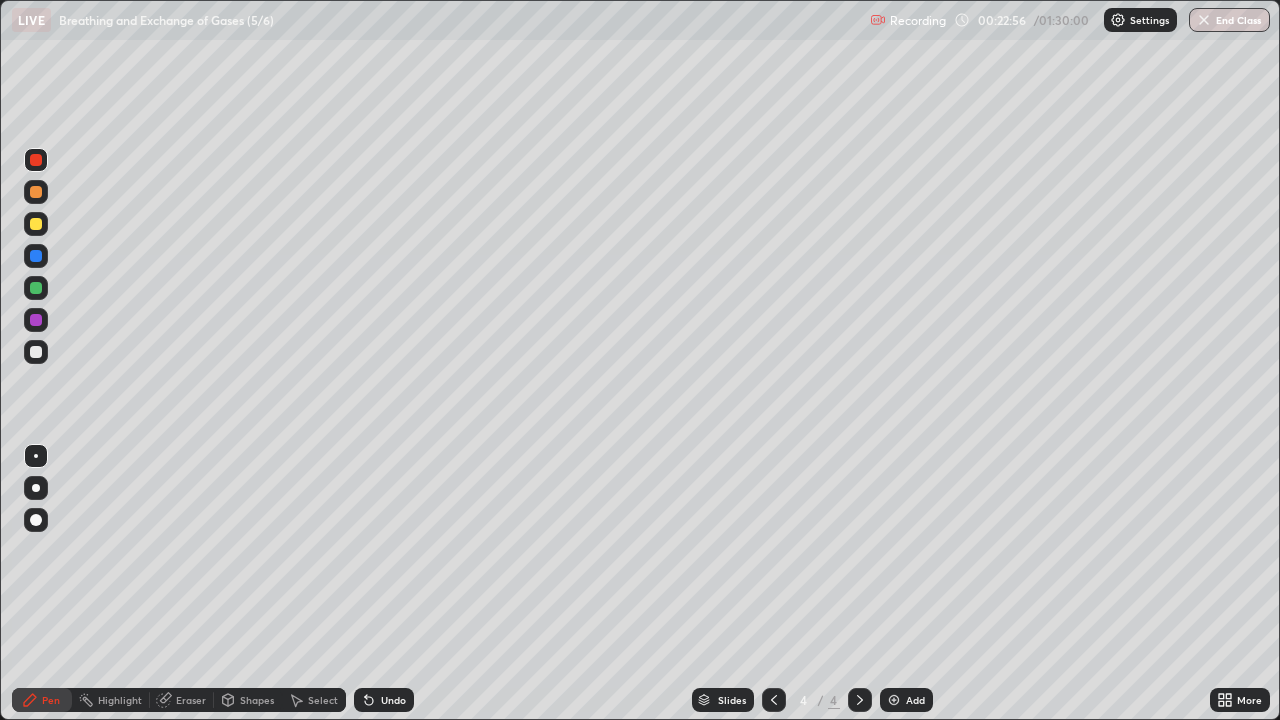 click at bounding box center [36, 288] 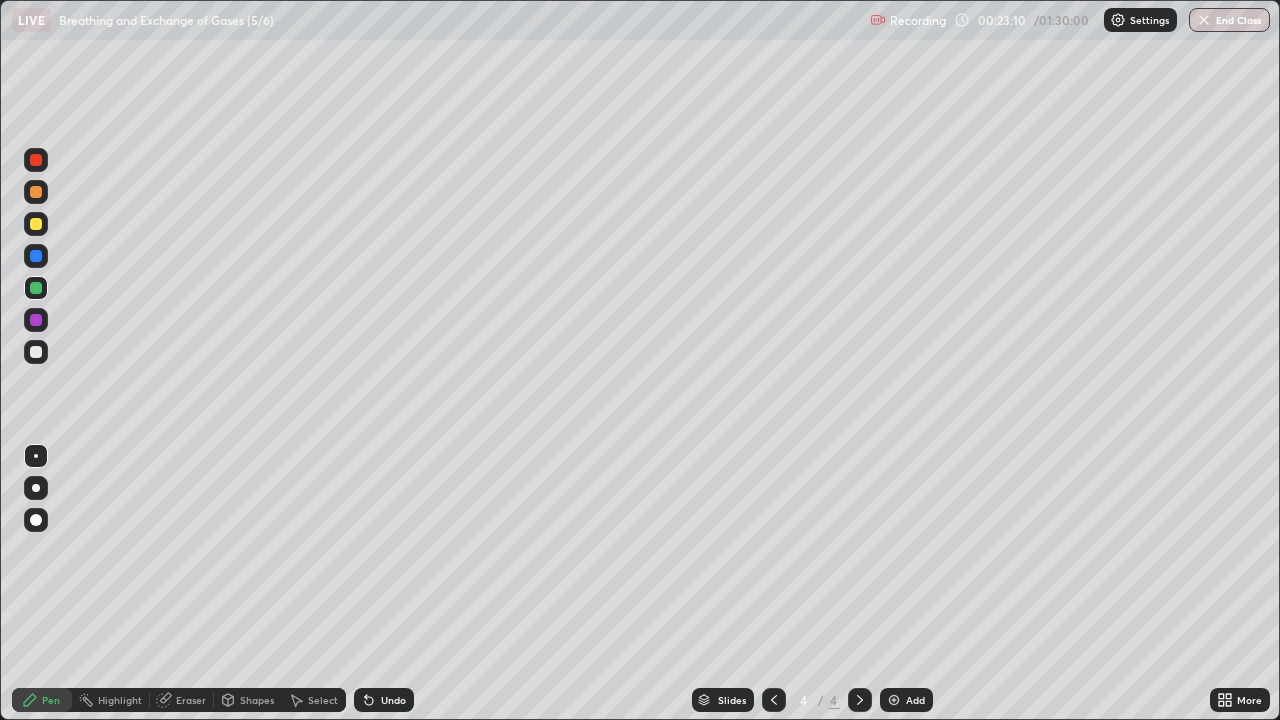 click at bounding box center [36, 160] 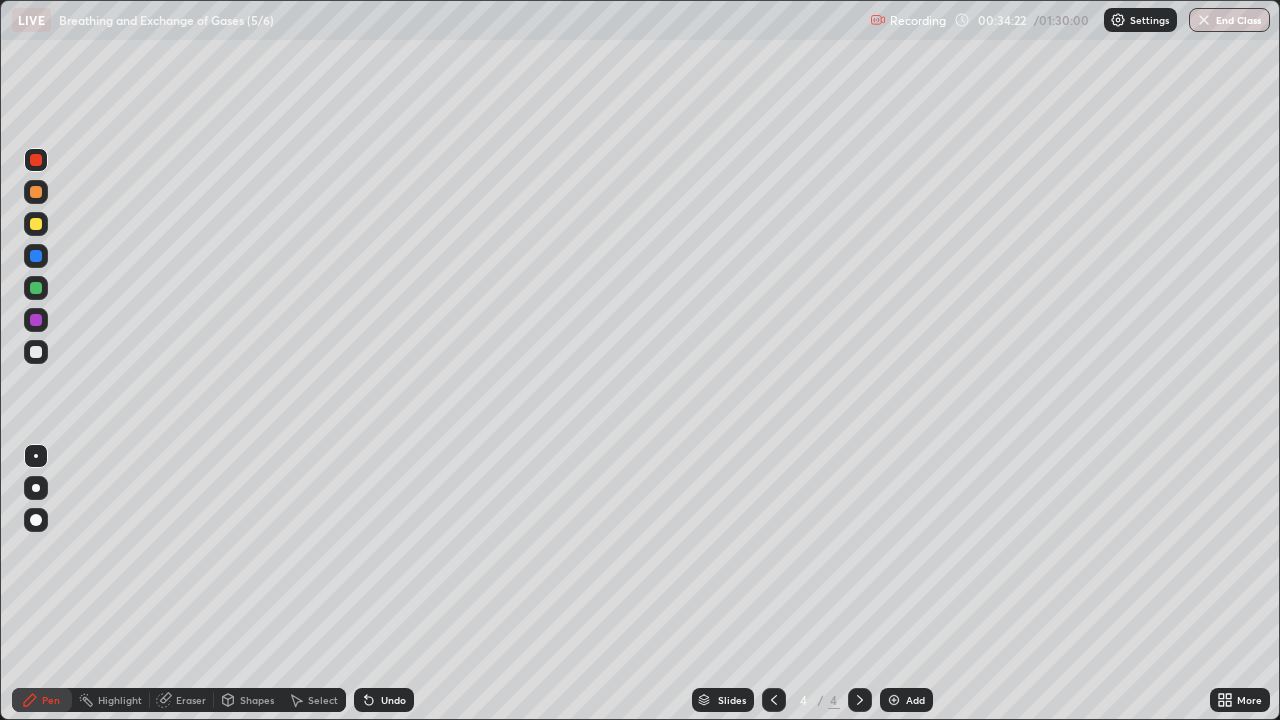 click 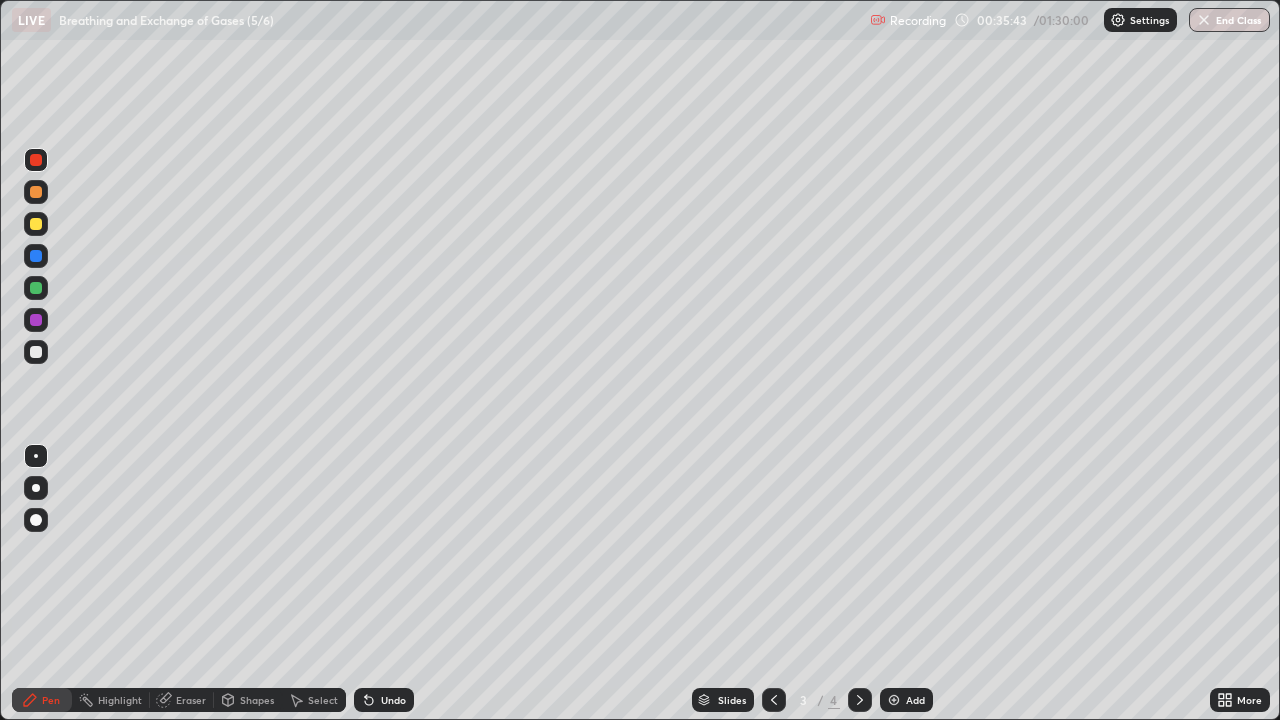 click 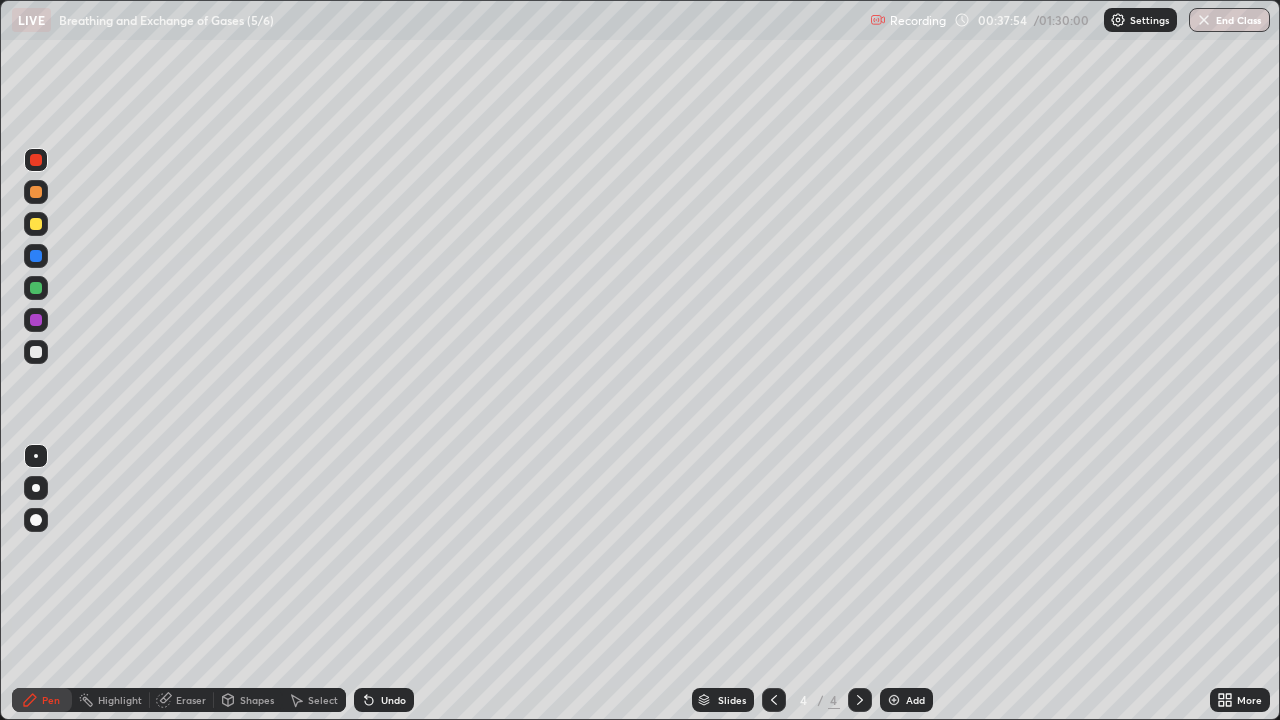 click on "Add" at bounding box center [915, 700] 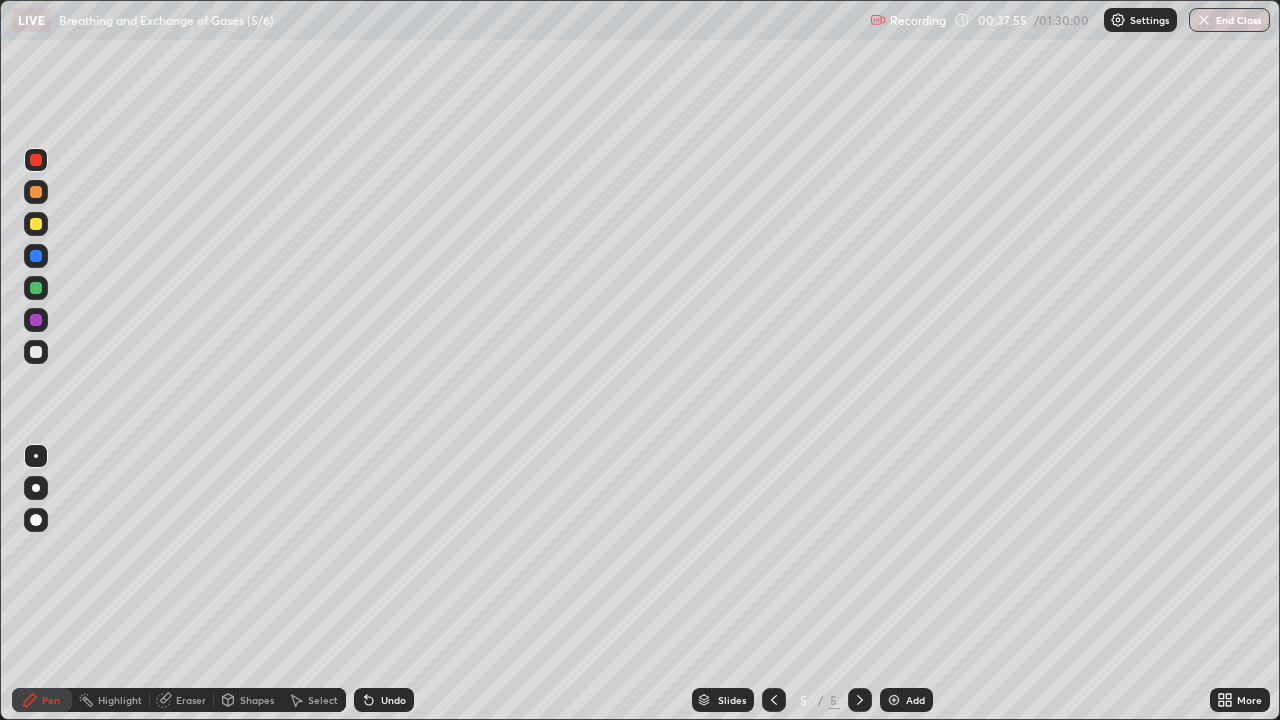 click at bounding box center (36, 224) 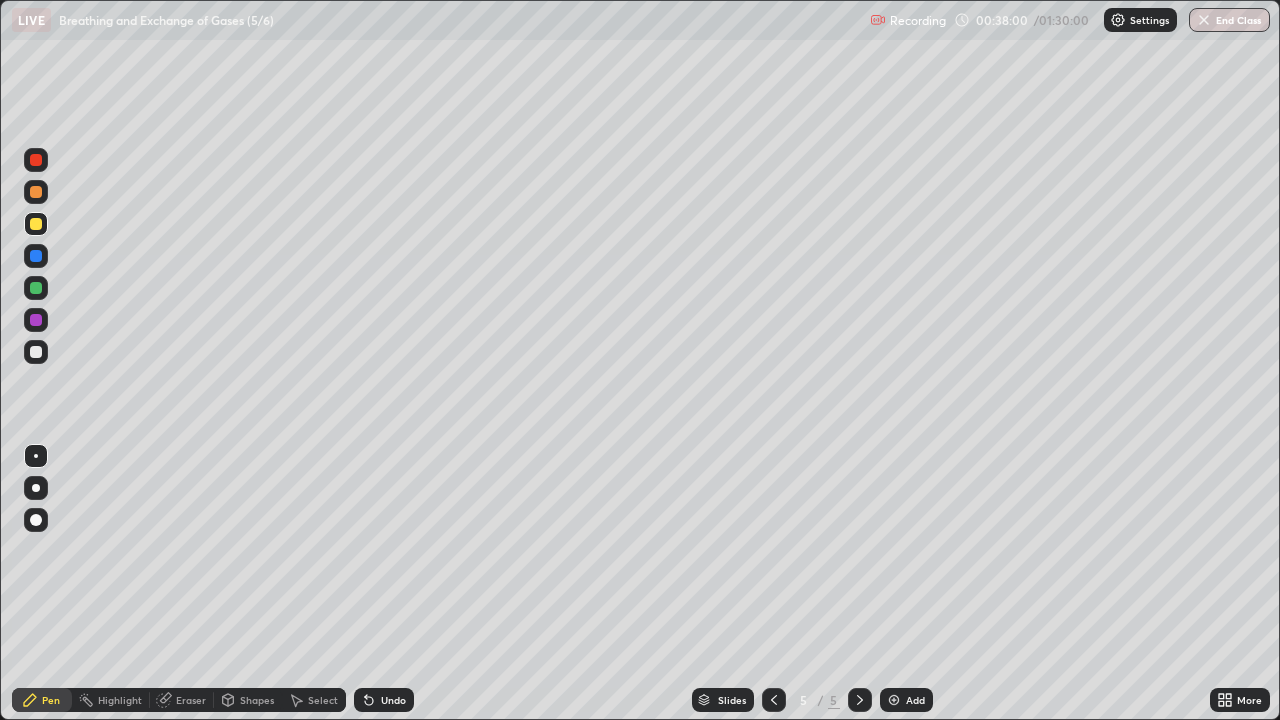 click at bounding box center (36, 288) 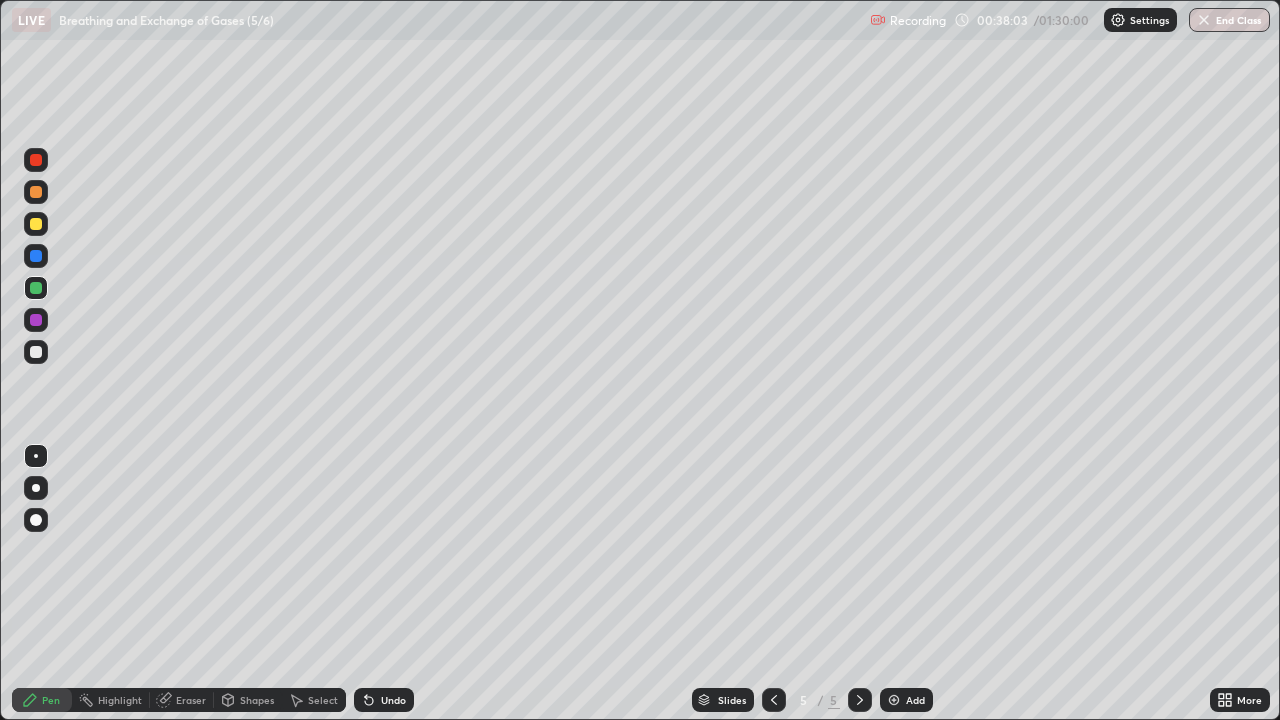 click at bounding box center (36, 288) 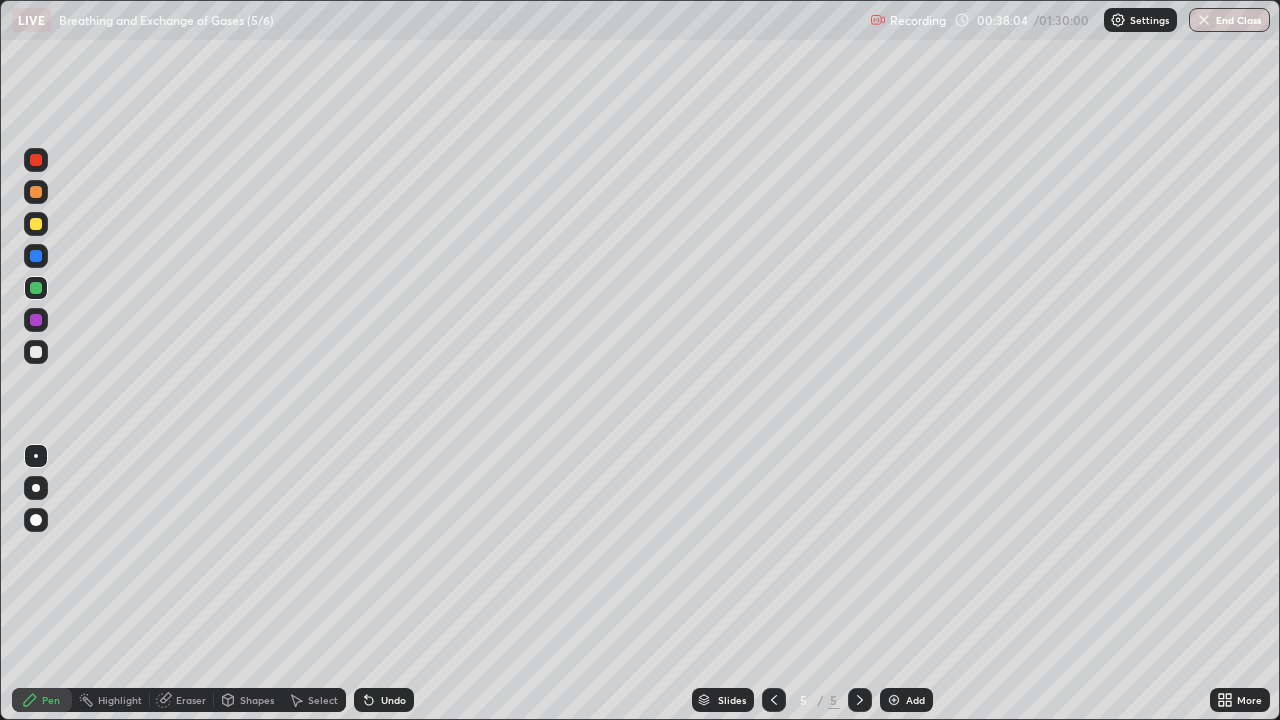 click at bounding box center [36, 352] 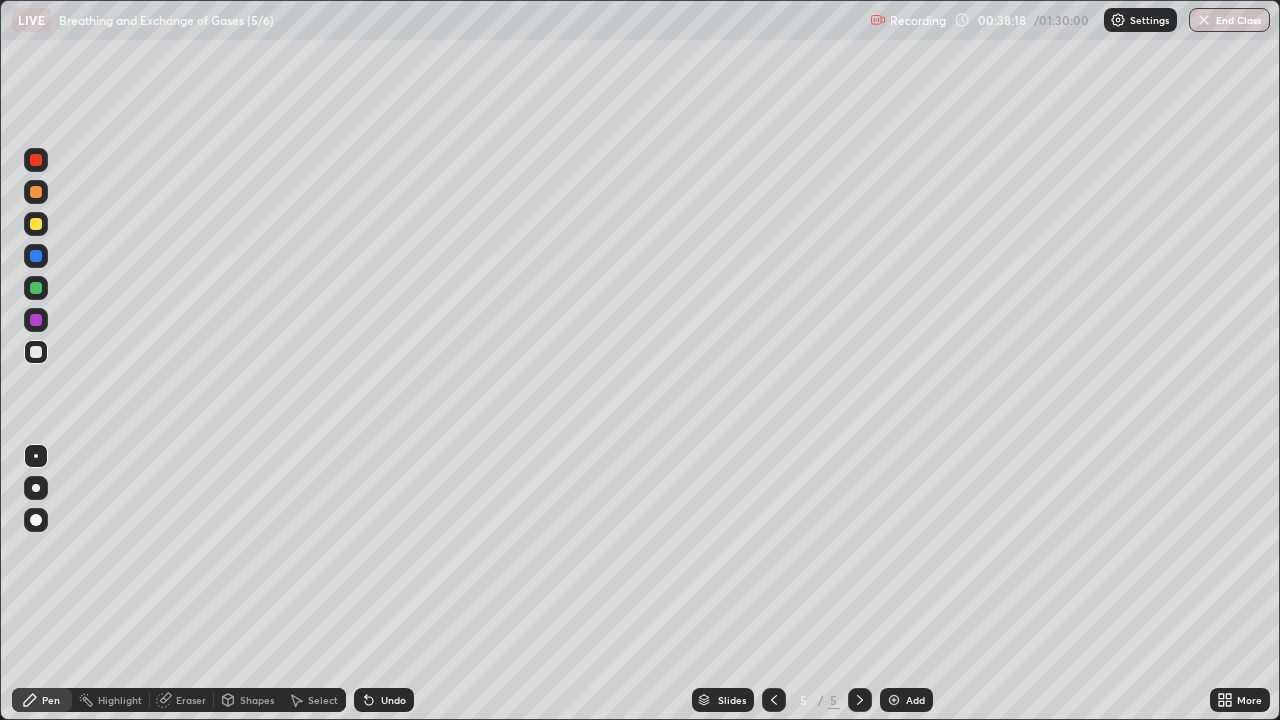 click at bounding box center [36, 288] 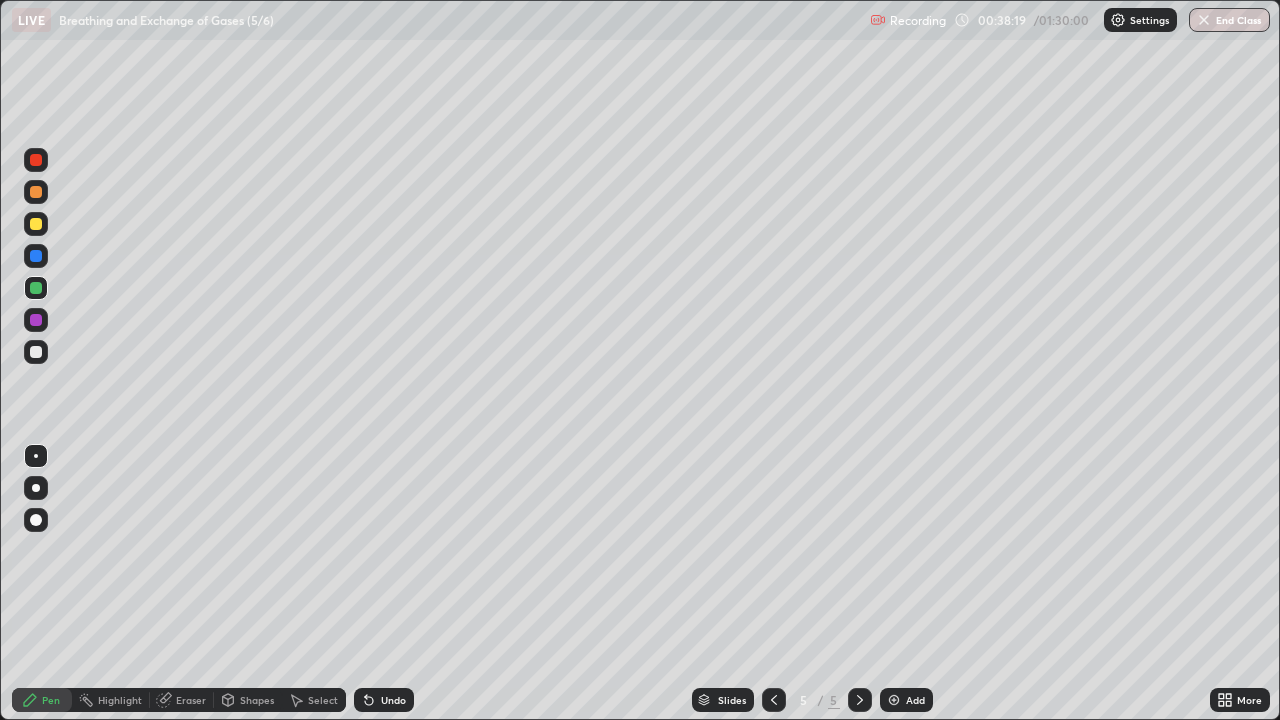 click at bounding box center (36, 224) 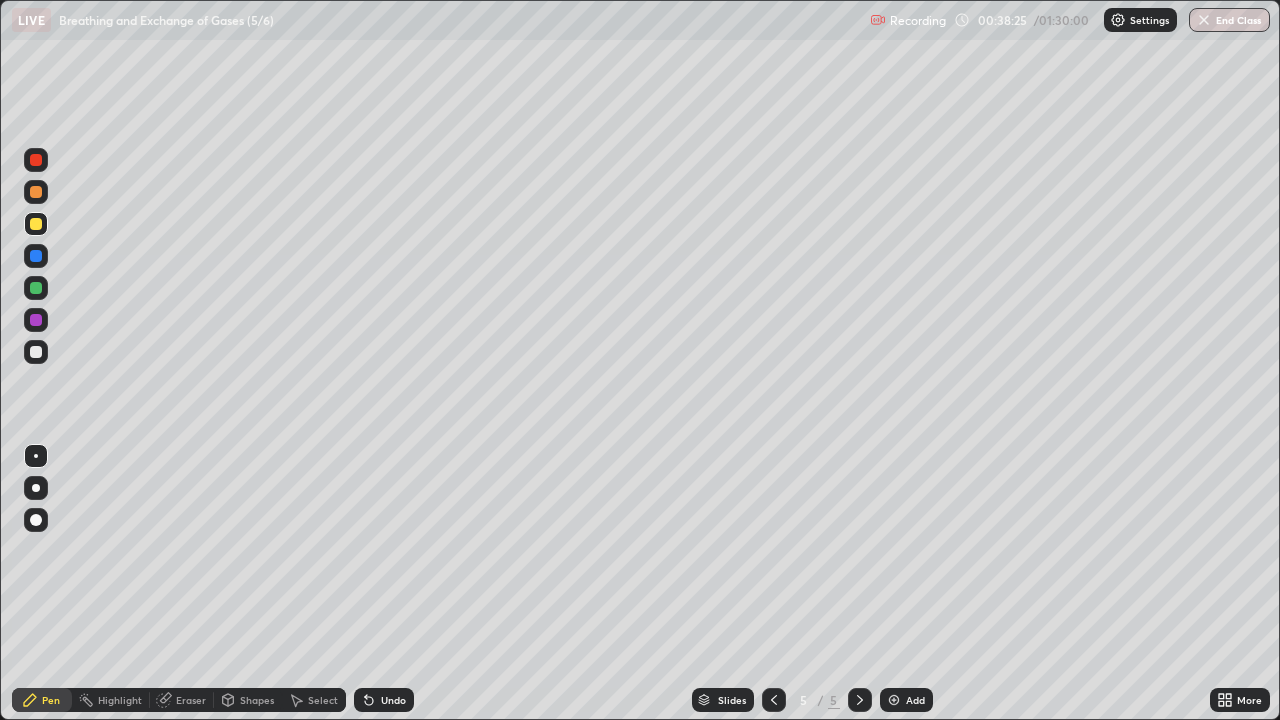 click at bounding box center [36, 288] 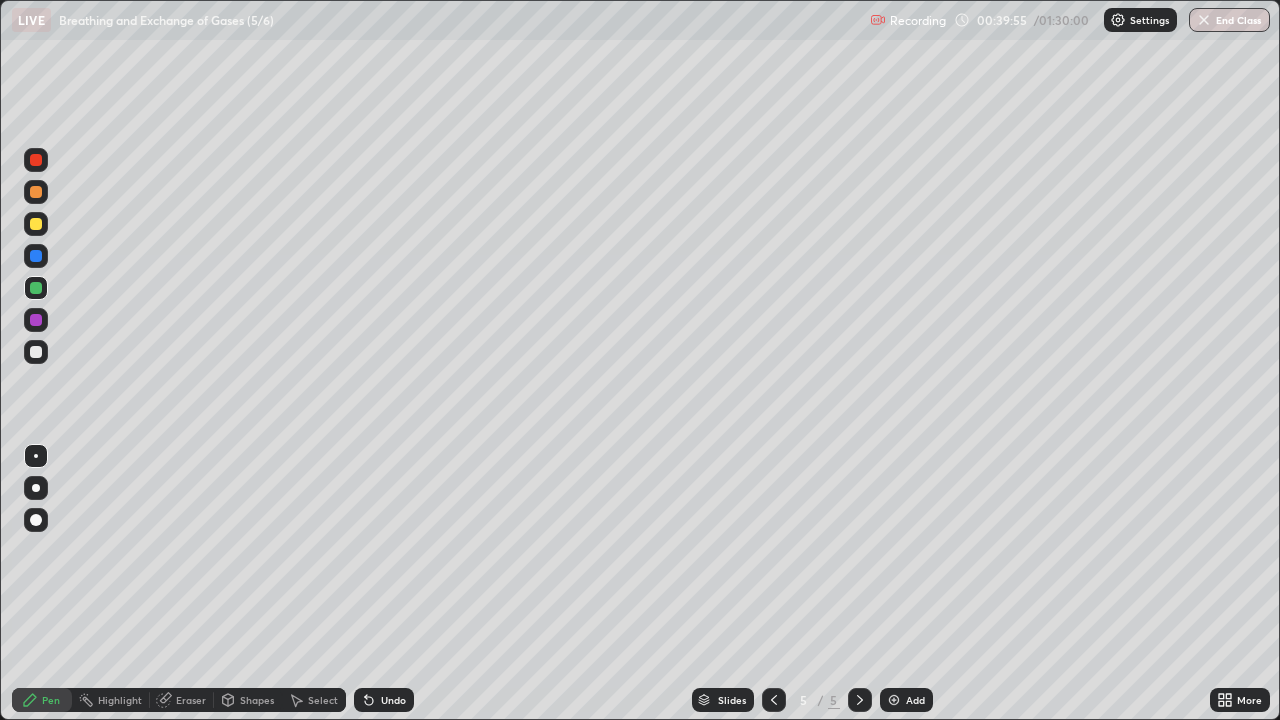 click at bounding box center (36, 288) 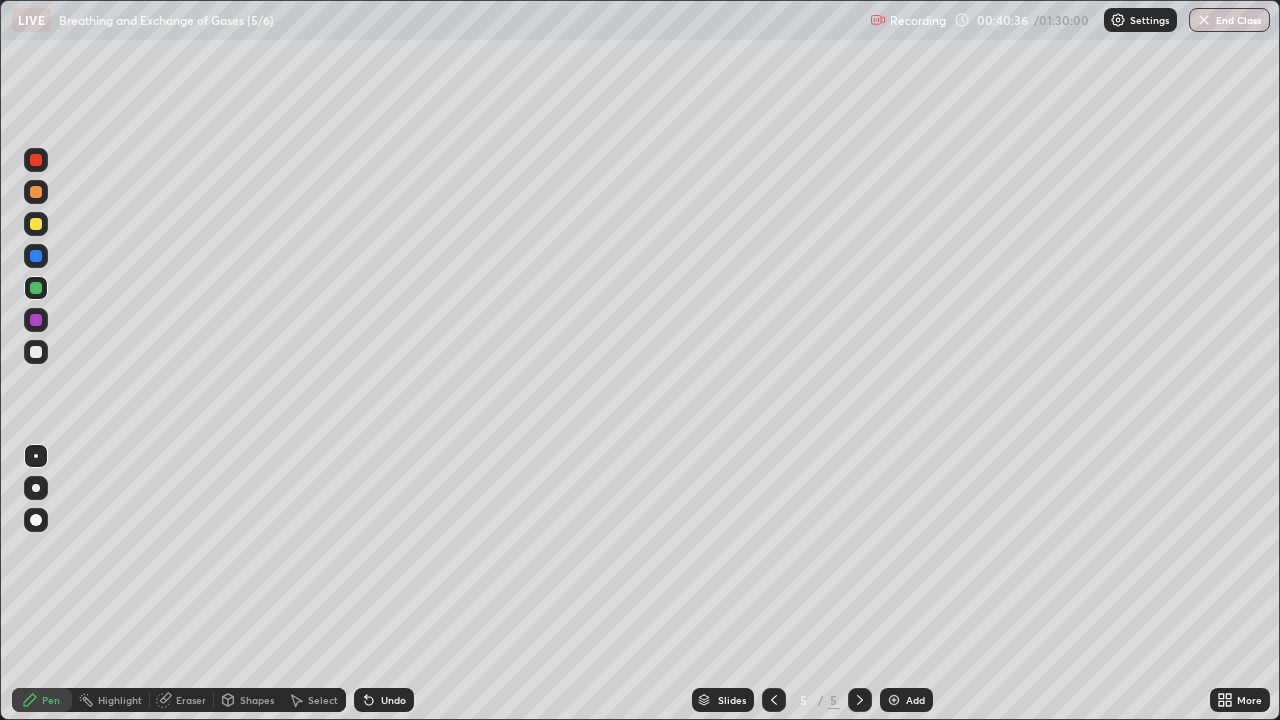 click at bounding box center (36, 352) 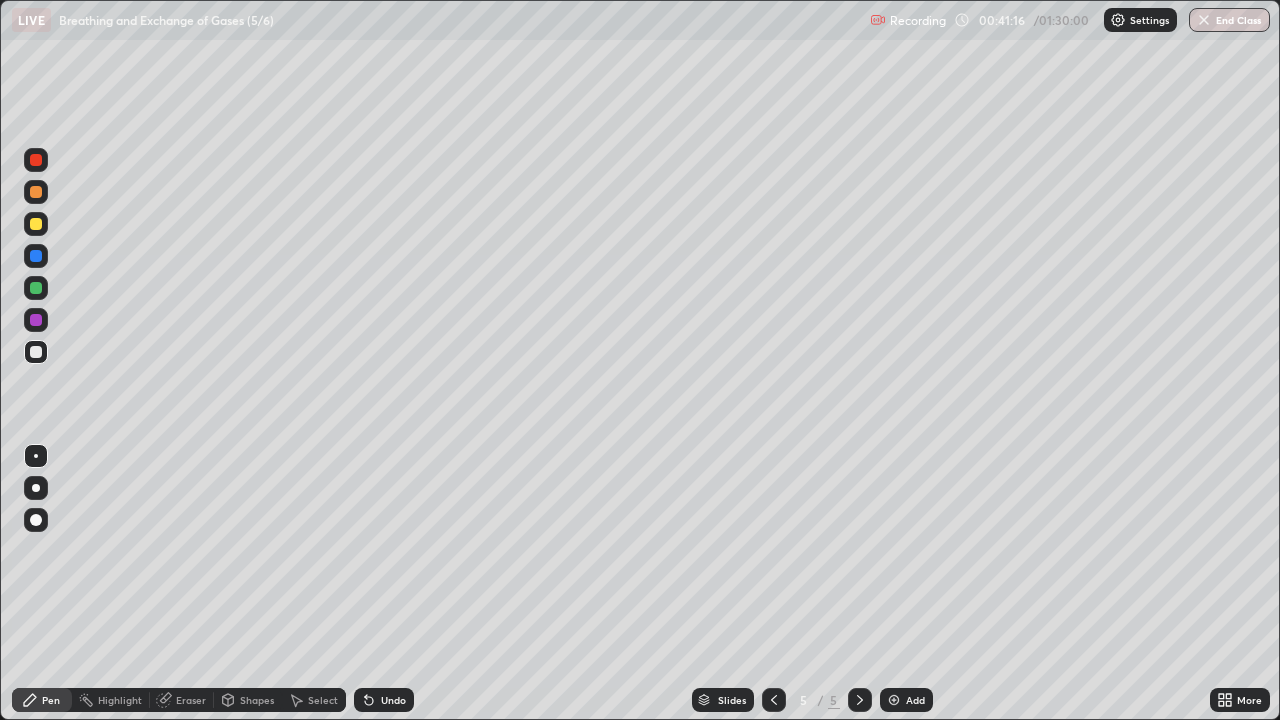 click at bounding box center (36, 288) 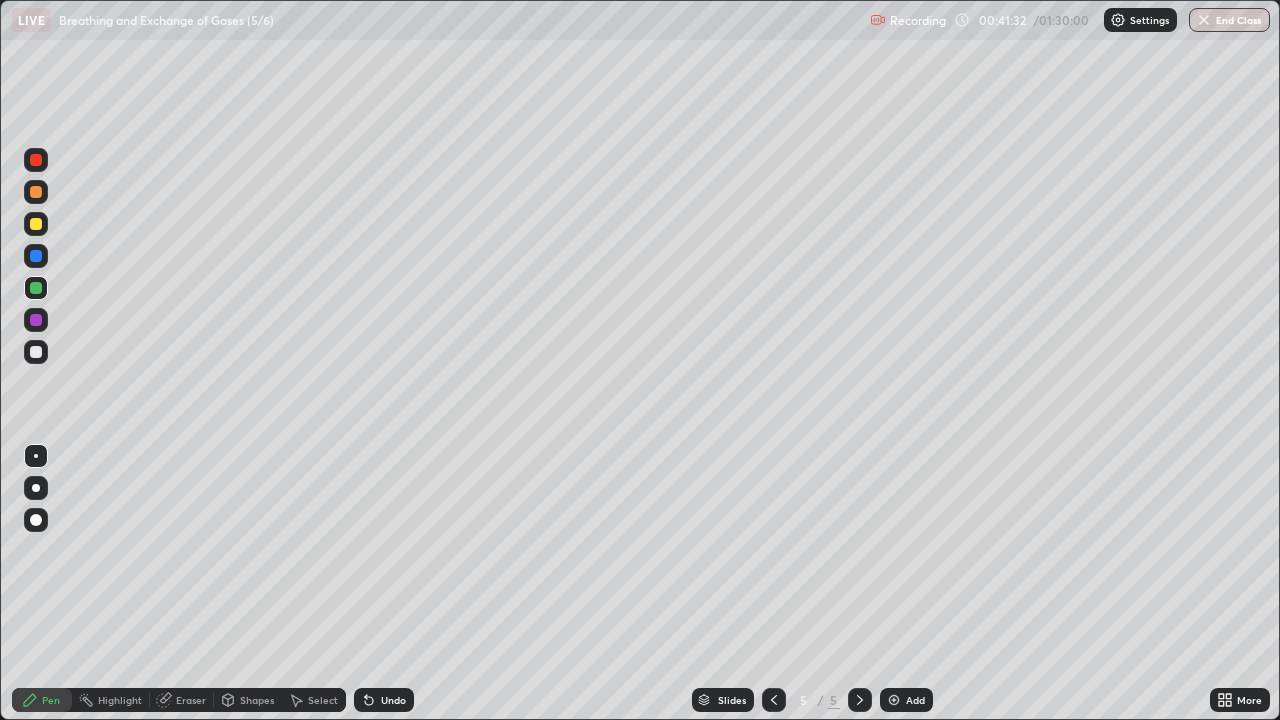 click at bounding box center [36, 352] 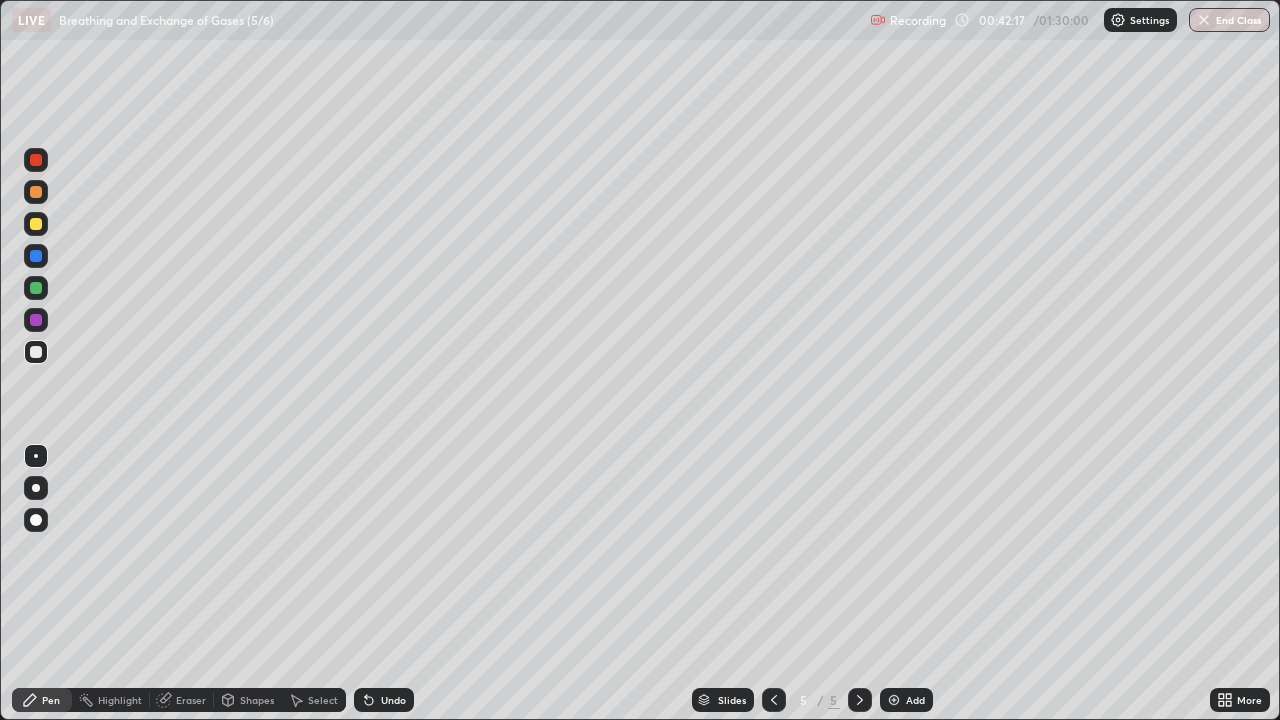 click at bounding box center [36, 160] 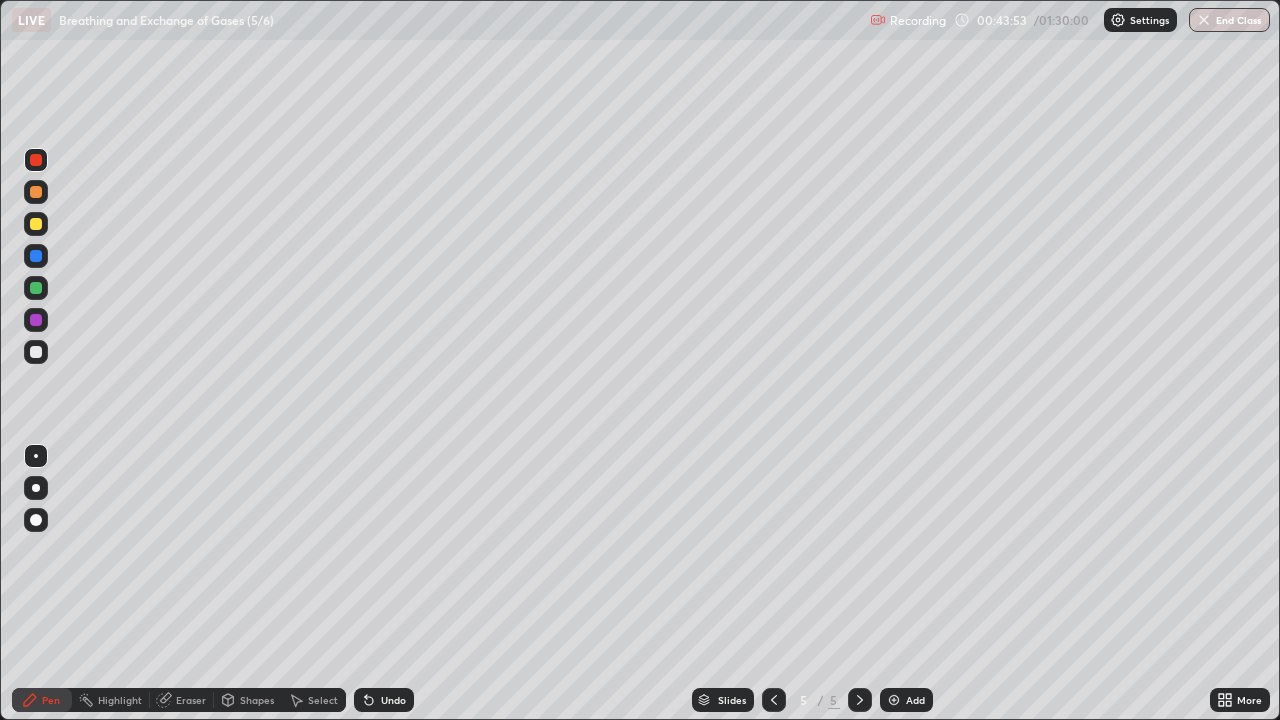click on "Eraser" at bounding box center (191, 700) 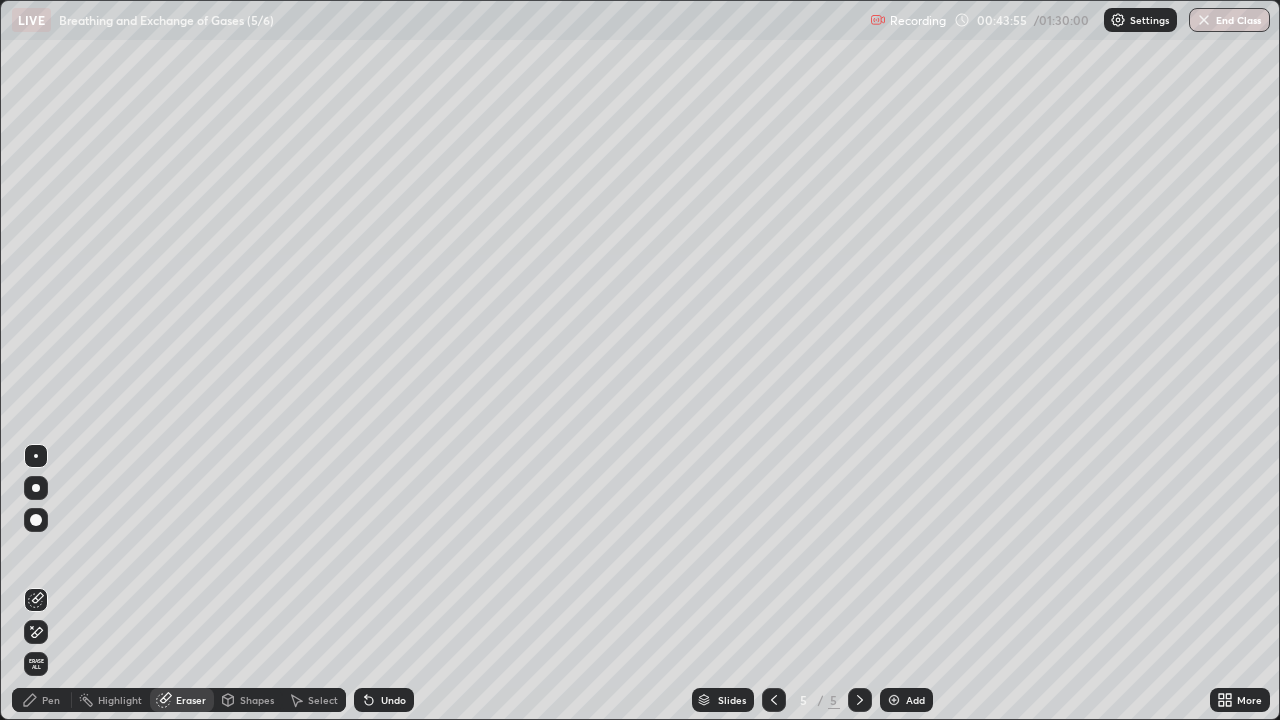 click on "Pen" at bounding box center [51, 700] 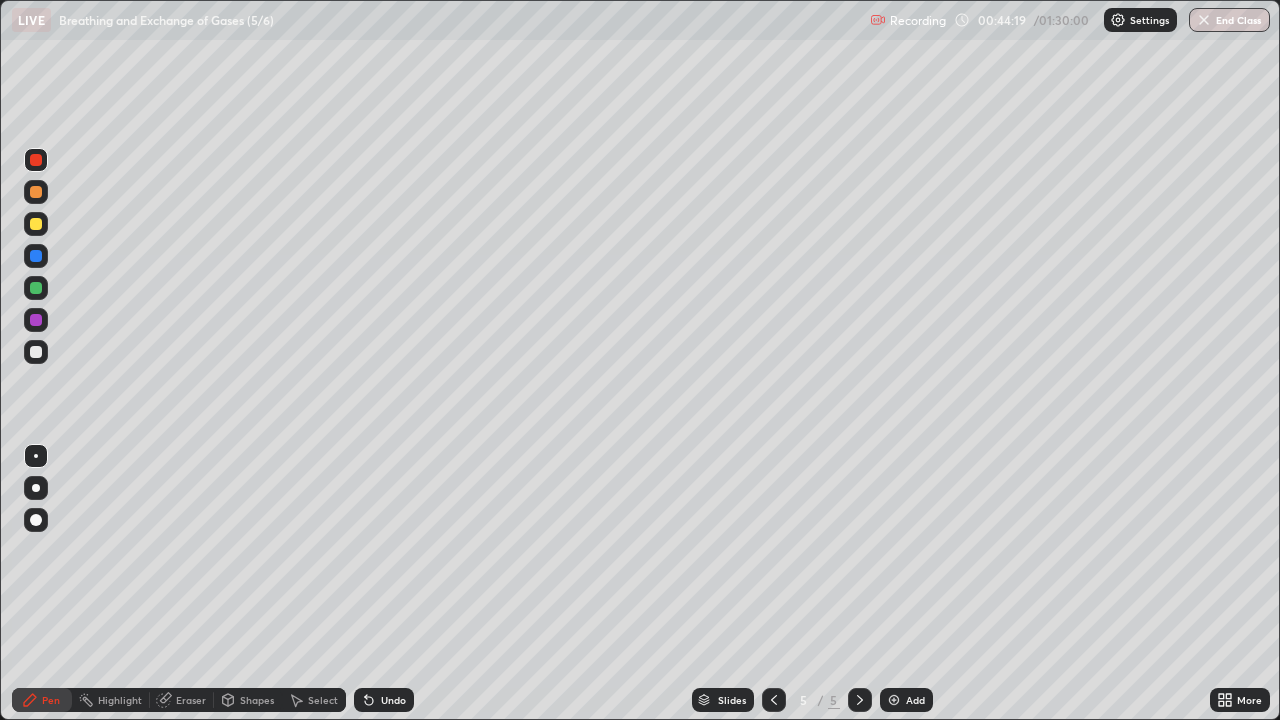 click on "Eraser" at bounding box center [182, 700] 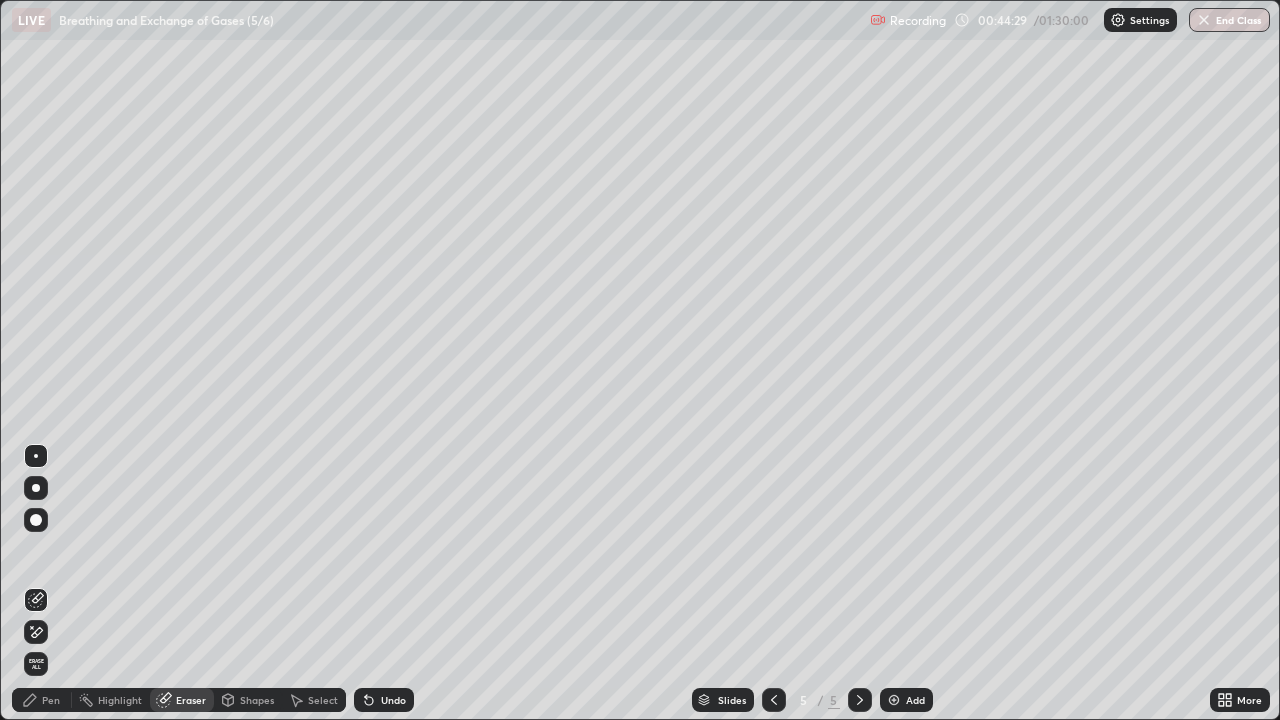 click on "Pen" at bounding box center (51, 700) 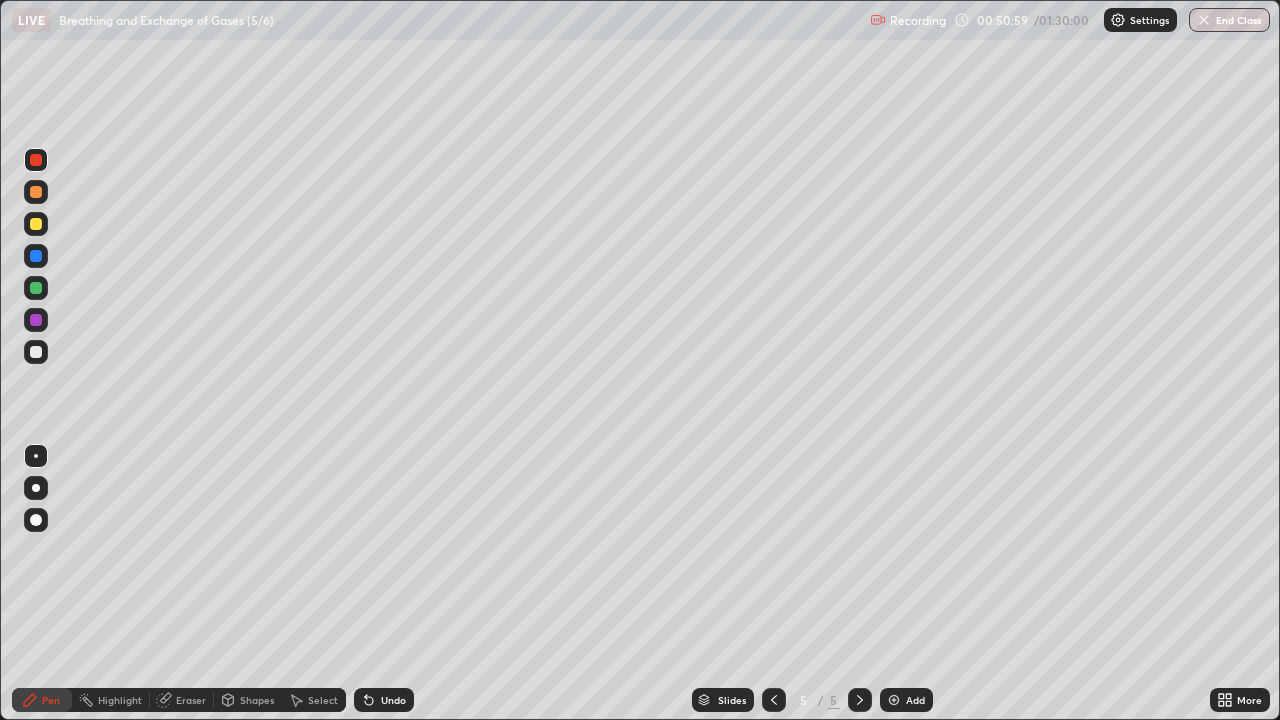 click on "Add" at bounding box center (915, 700) 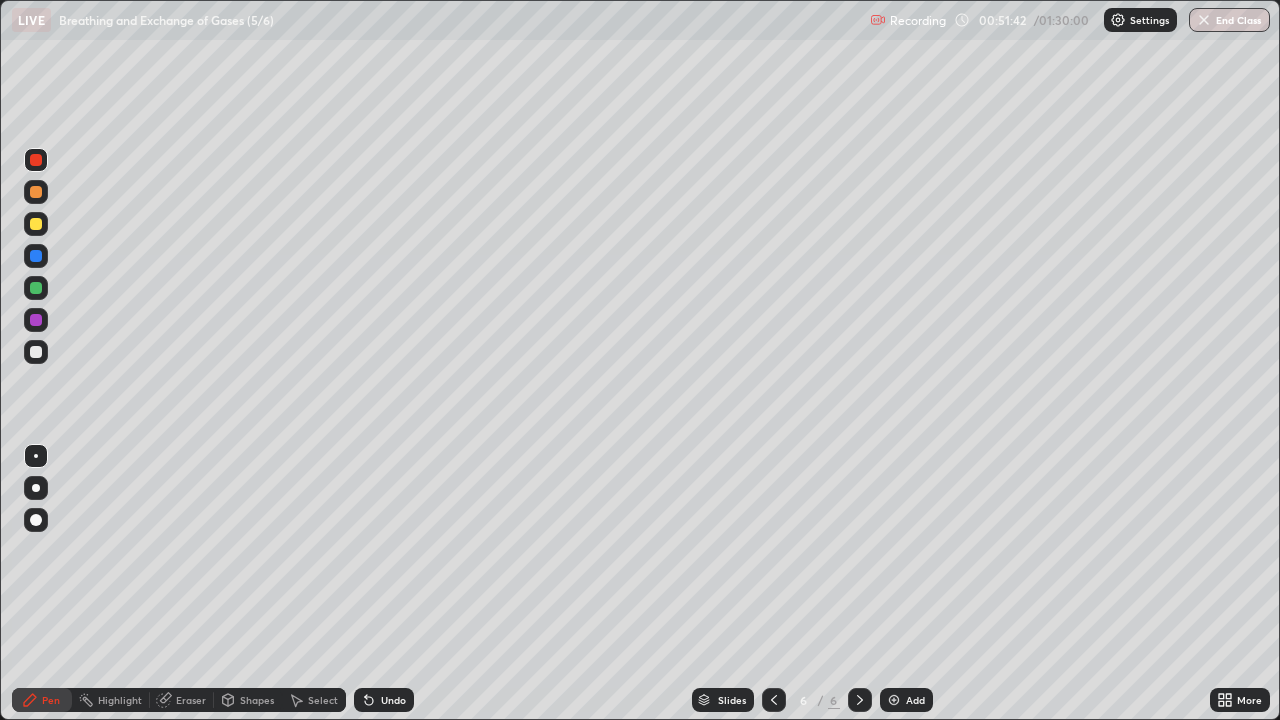 click at bounding box center (36, 288) 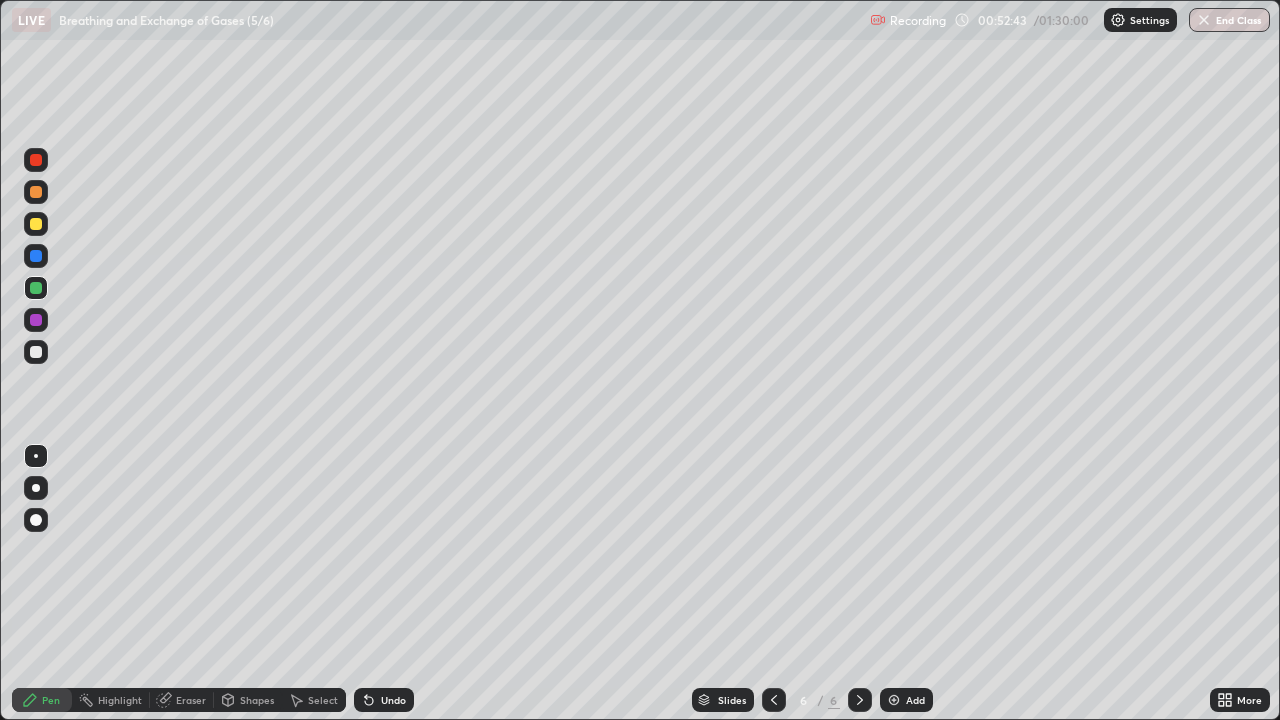 click at bounding box center (36, 224) 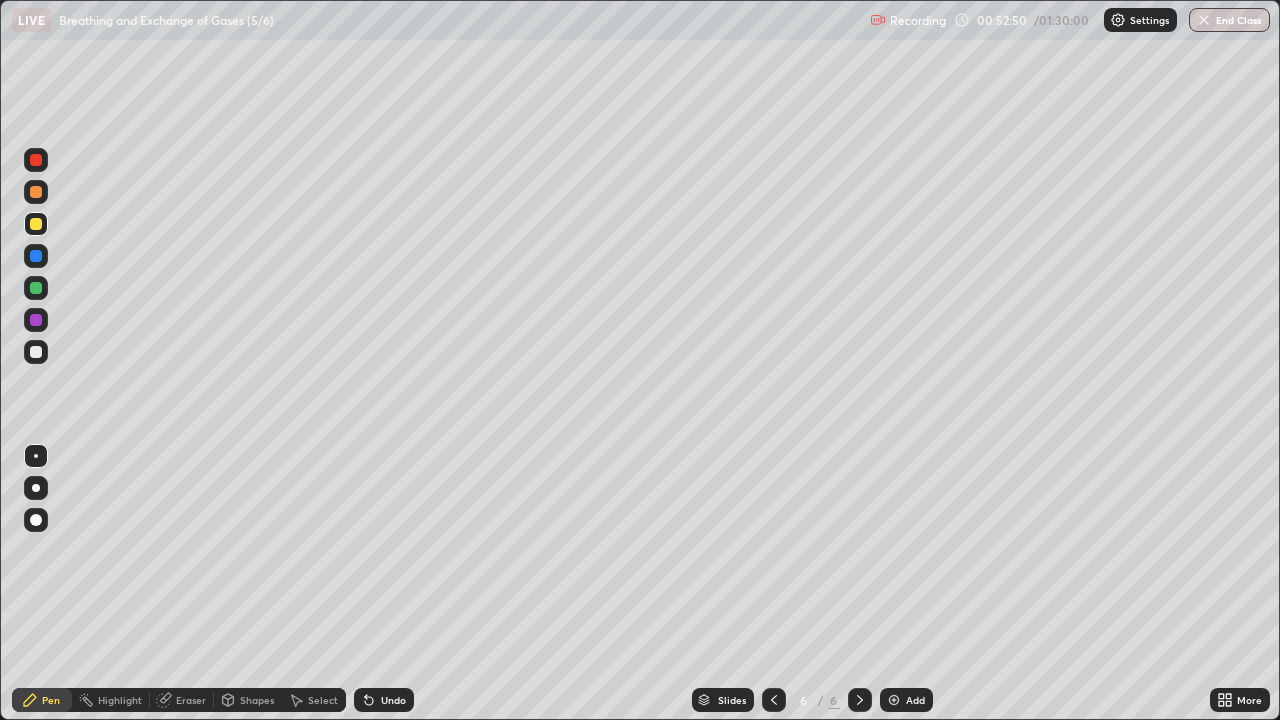 click at bounding box center (36, 160) 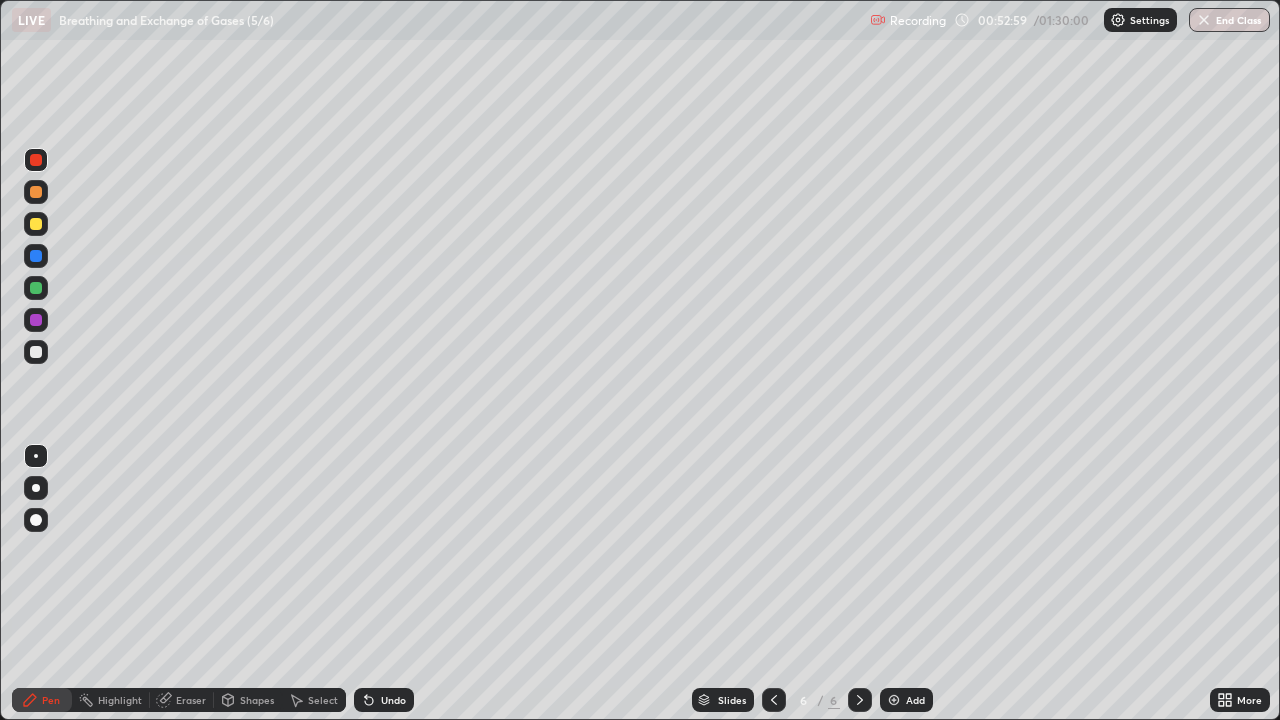 click at bounding box center [36, 224] 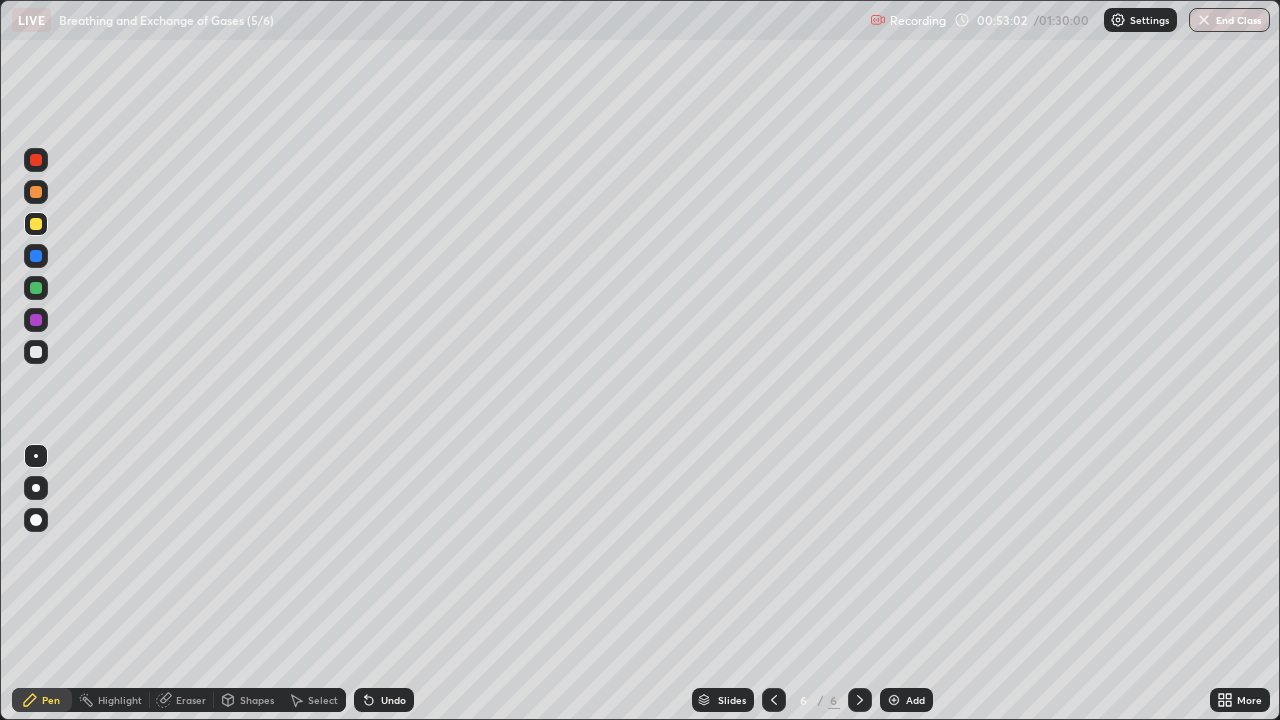 click at bounding box center [36, 288] 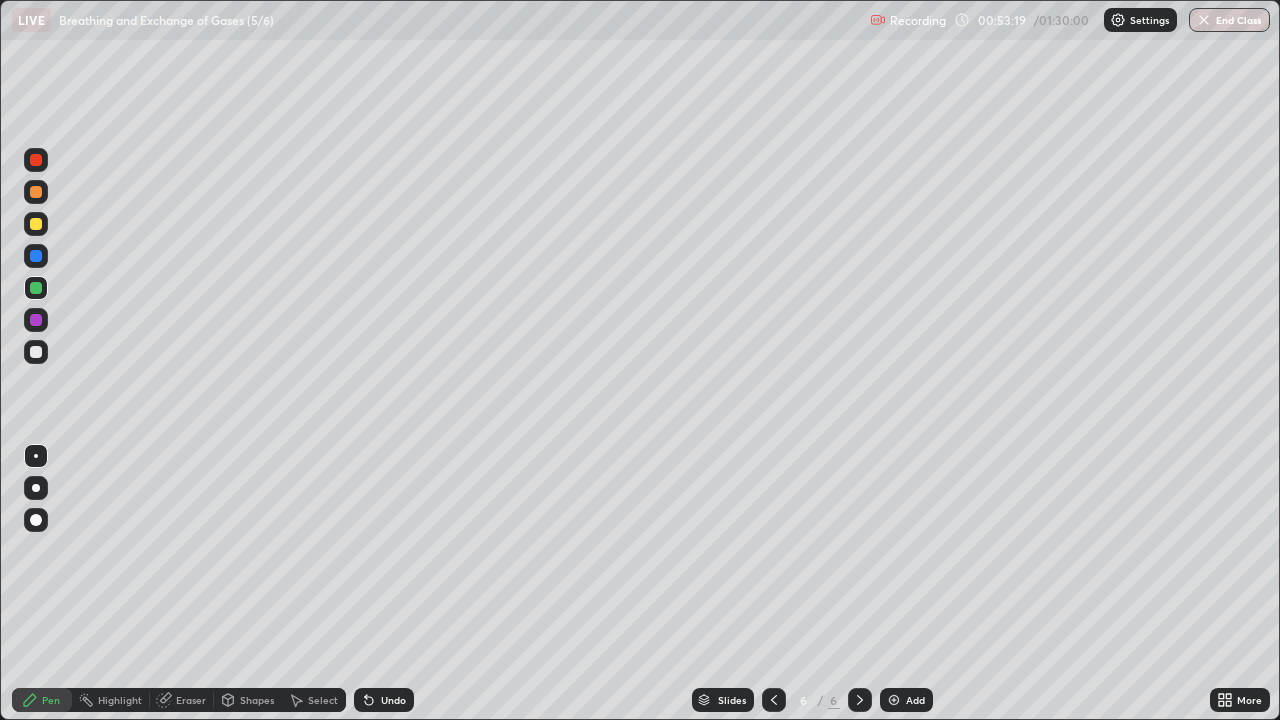 click at bounding box center [36, 256] 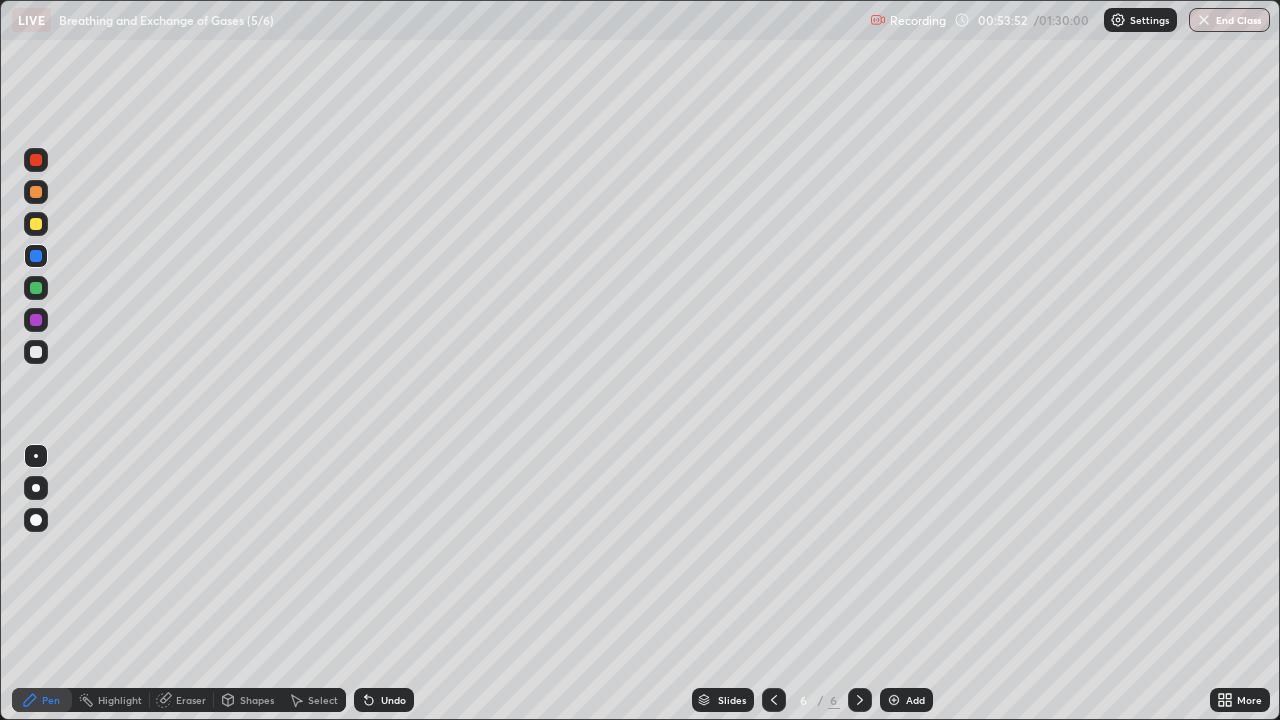 click at bounding box center (36, 288) 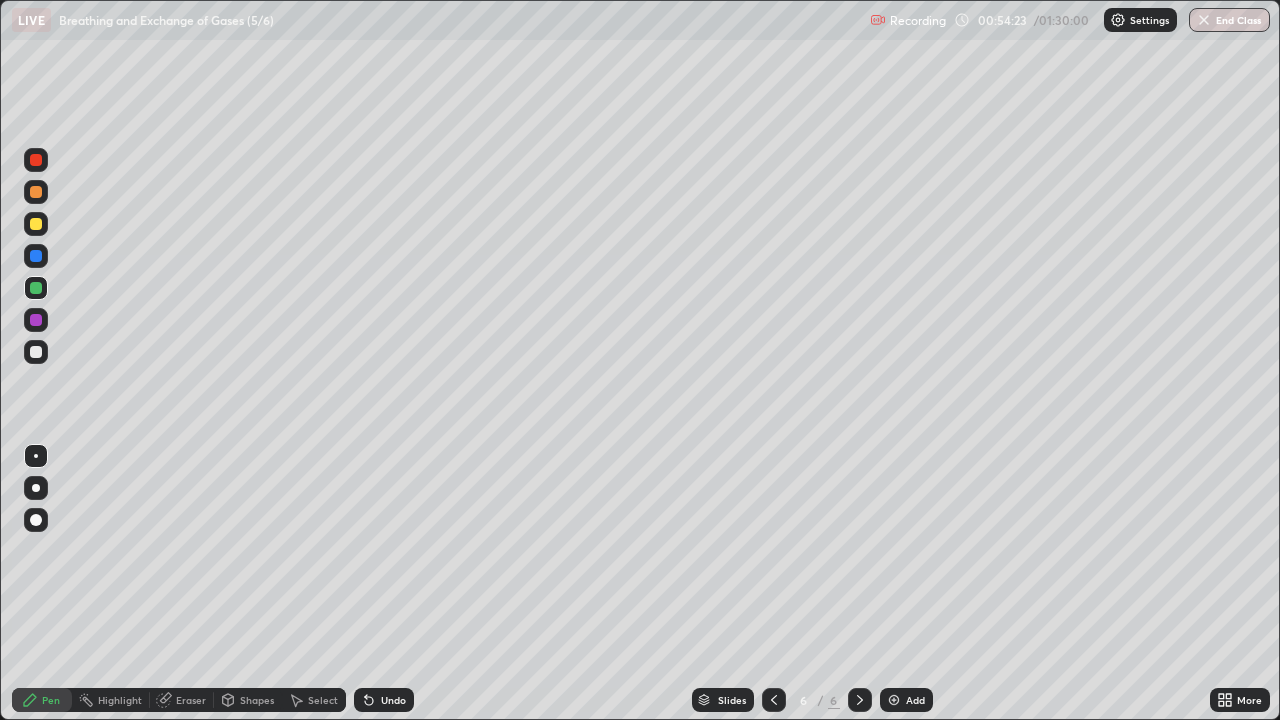 click at bounding box center [36, 224] 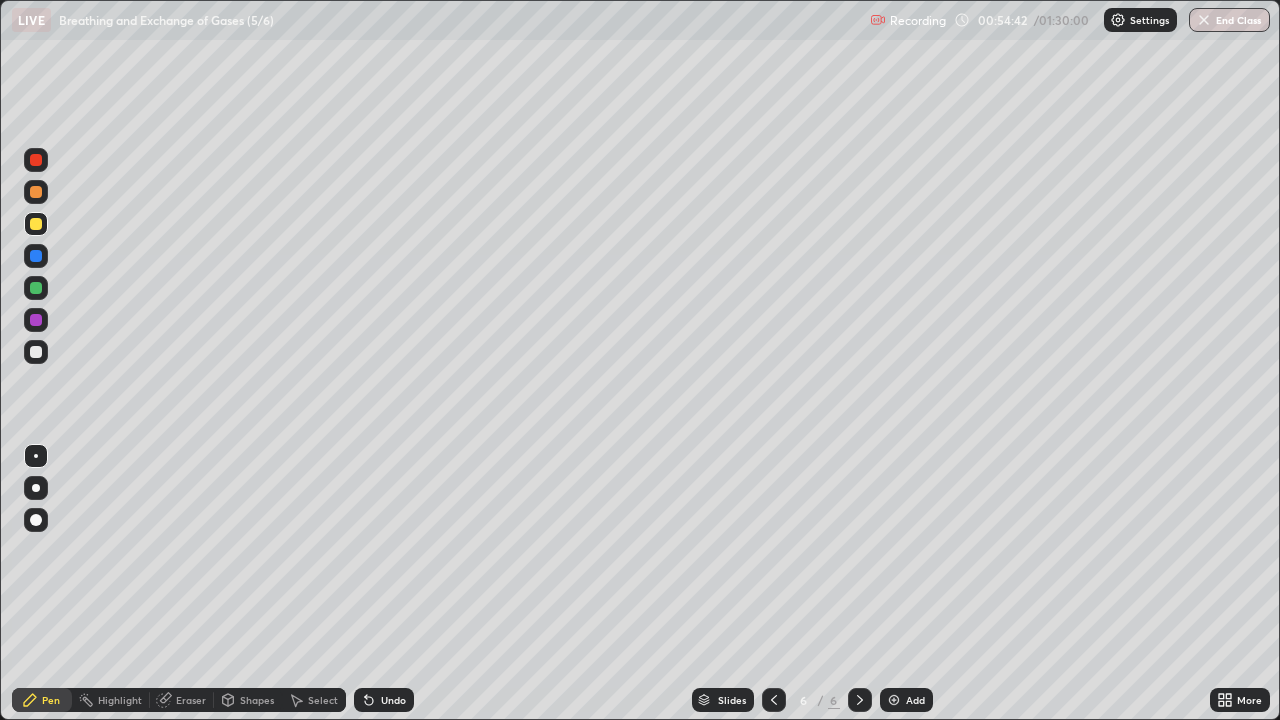 click on "Eraser" at bounding box center (191, 700) 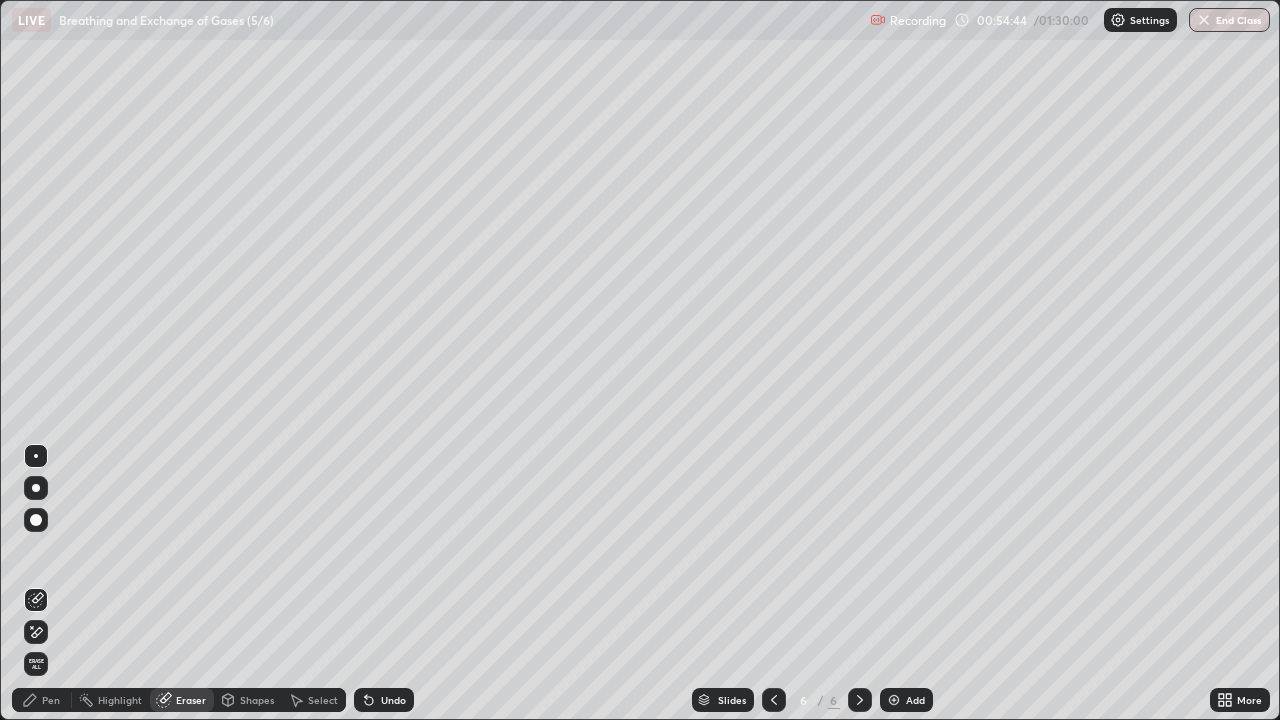 click on "Pen" at bounding box center [51, 700] 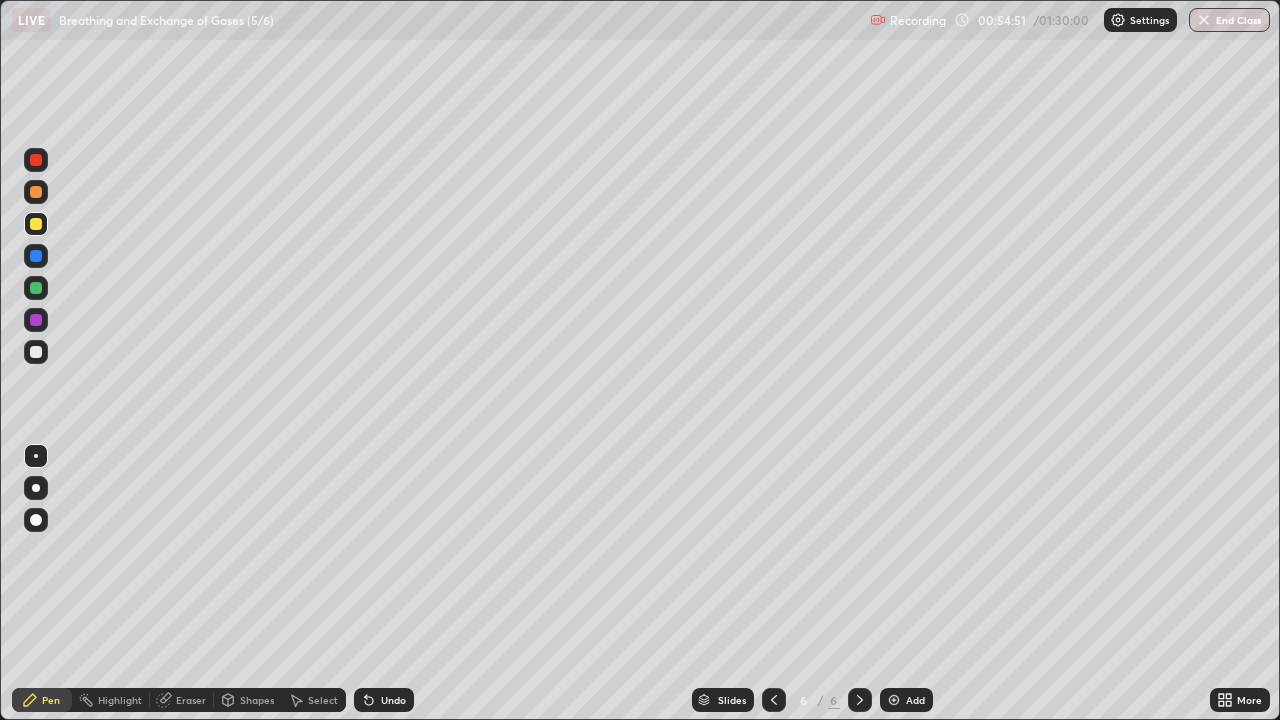 click at bounding box center (36, 288) 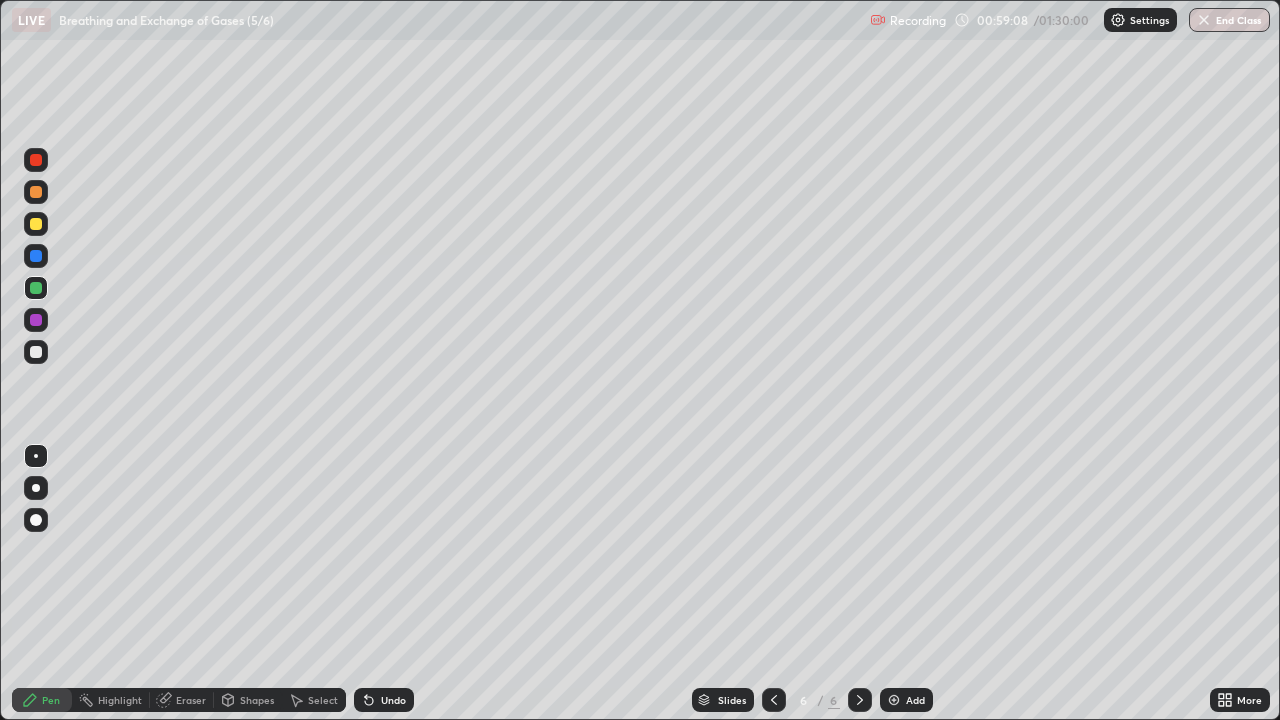 click on "Eraser" at bounding box center (191, 700) 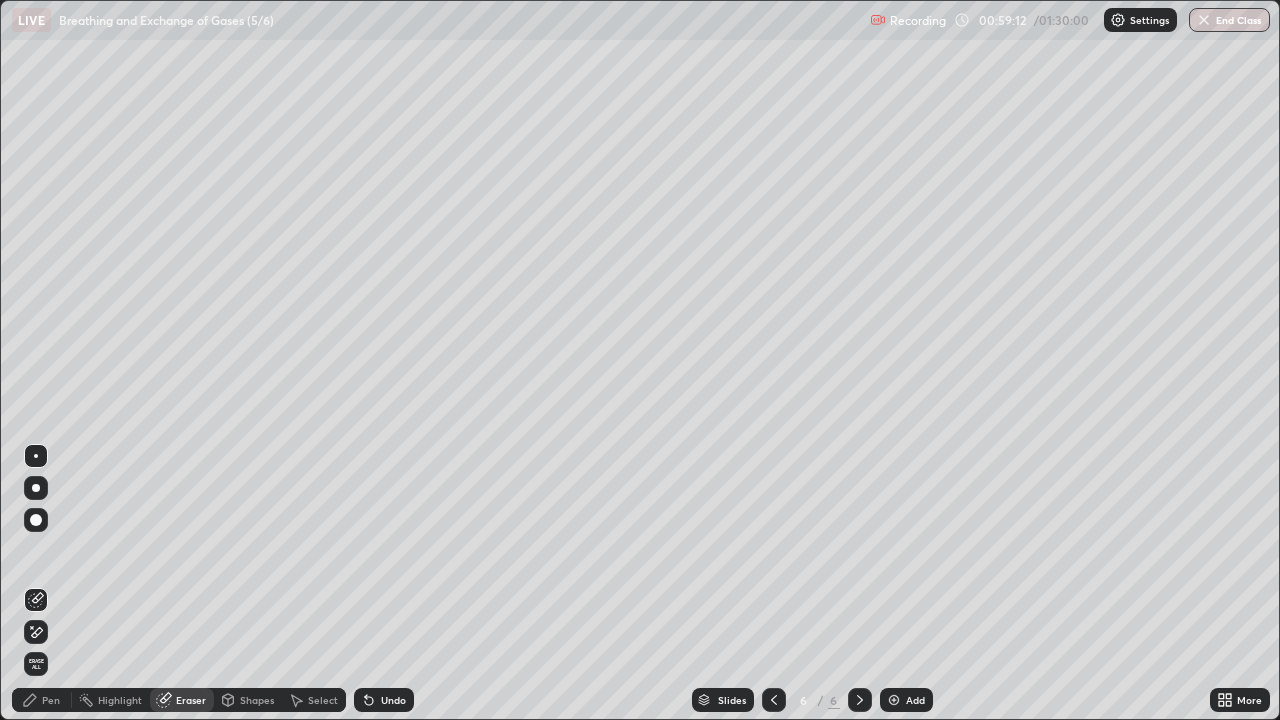 click on "Pen" at bounding box center [42, 700] 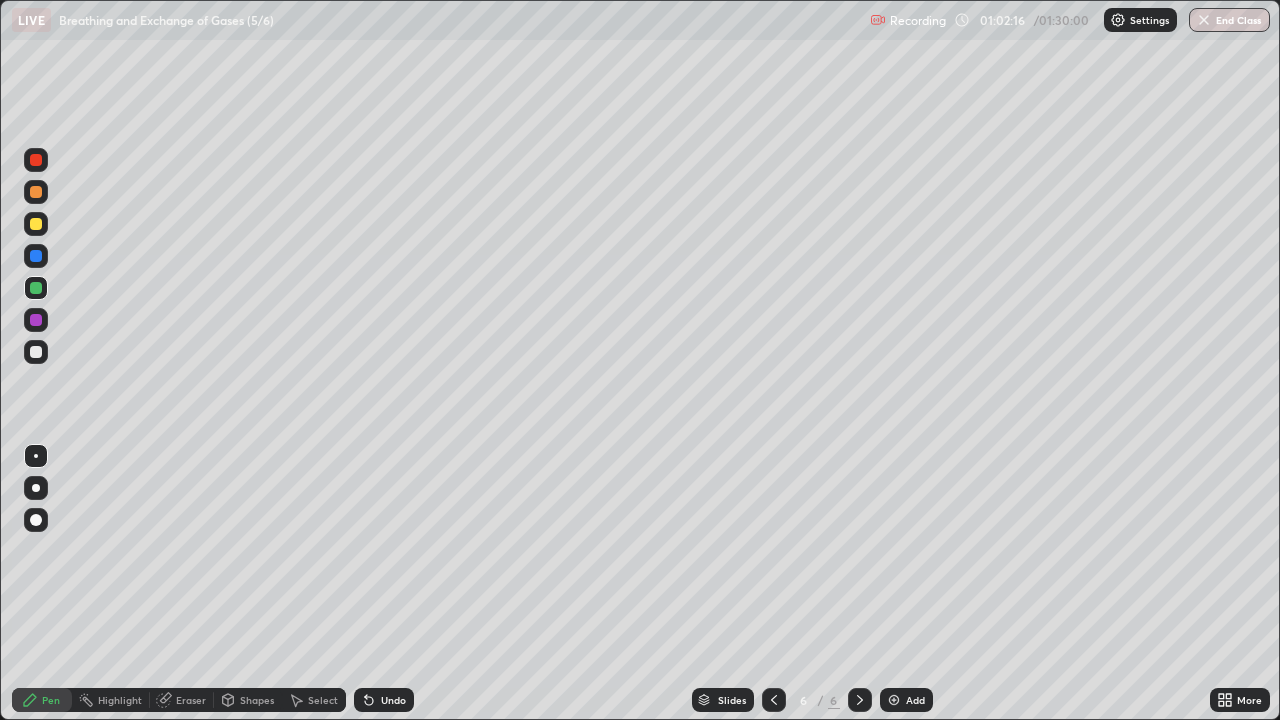 click on "Eraser" at bounding box center (191, 700) 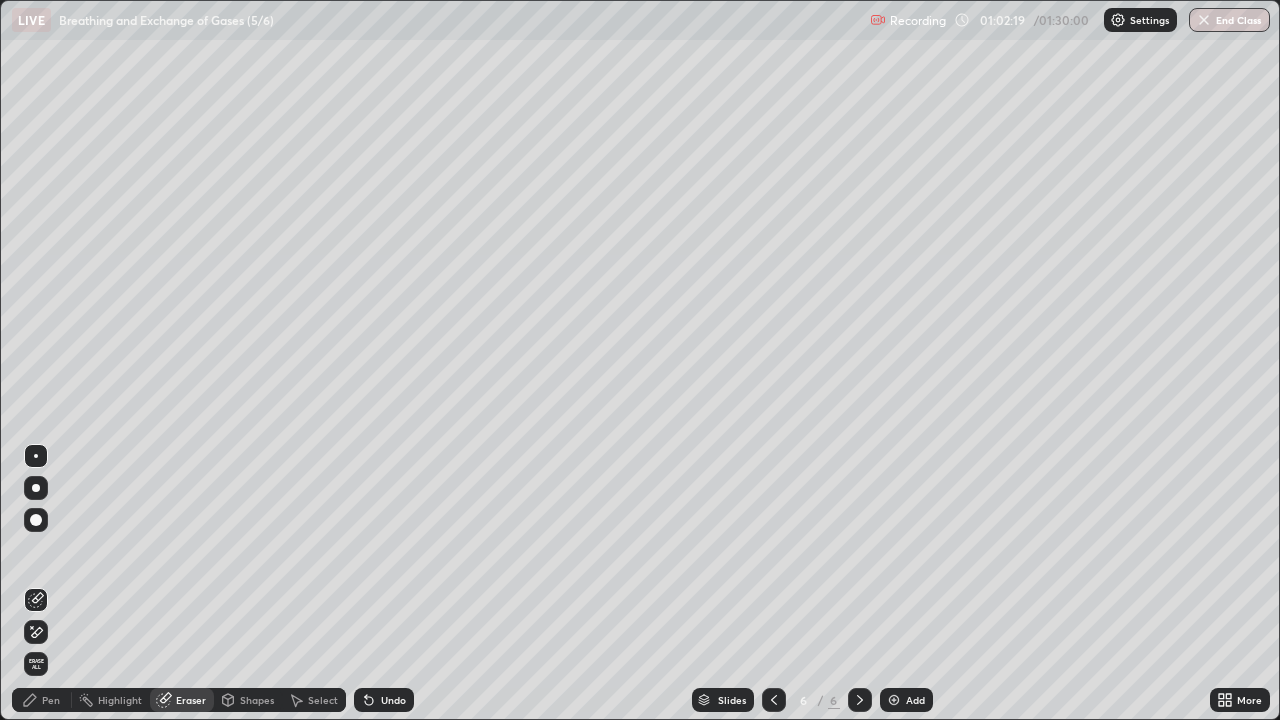 click on "Pen" at bounding box center (51, 700) 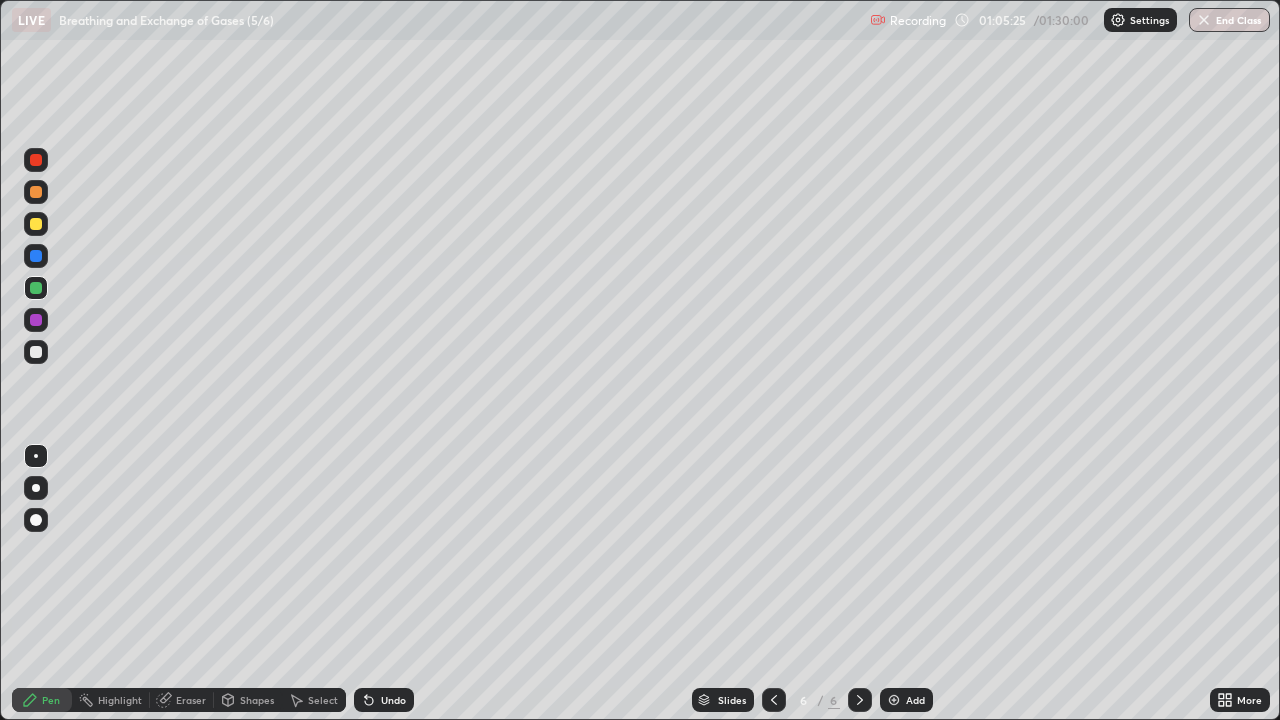 click on "Add" at bounding box center [915, 700] 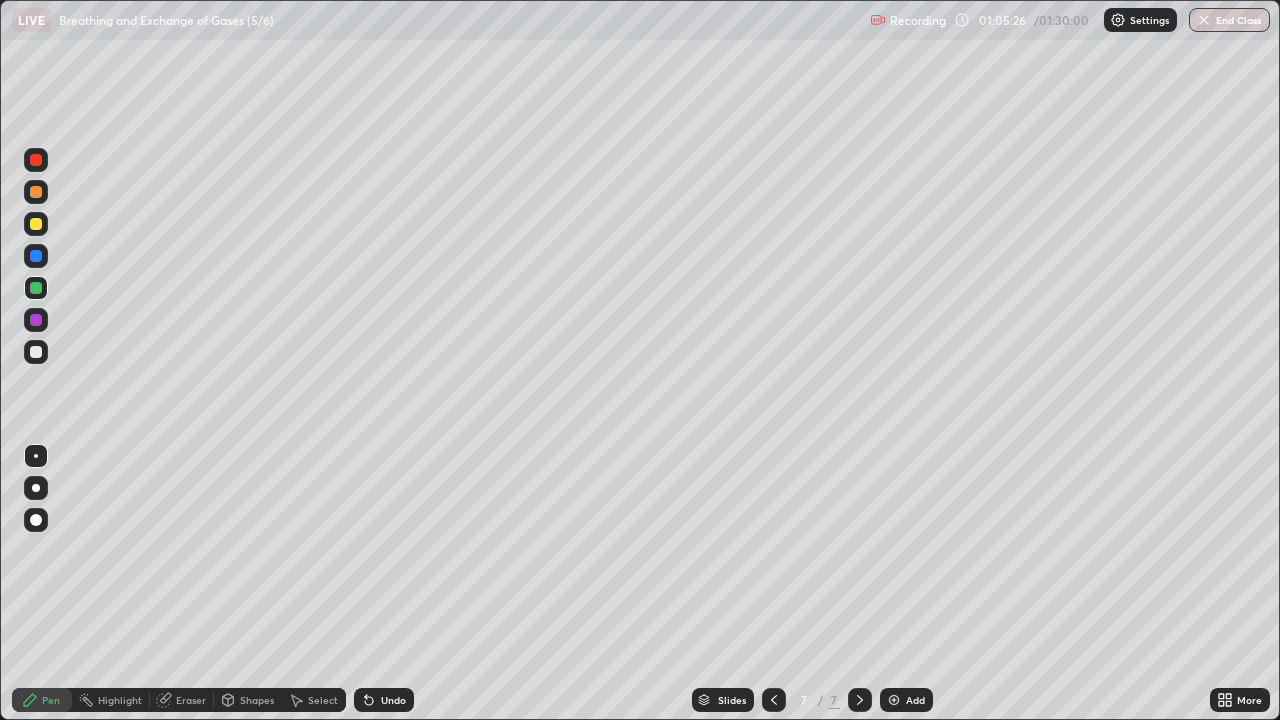 click at bounding box center [36, 288] 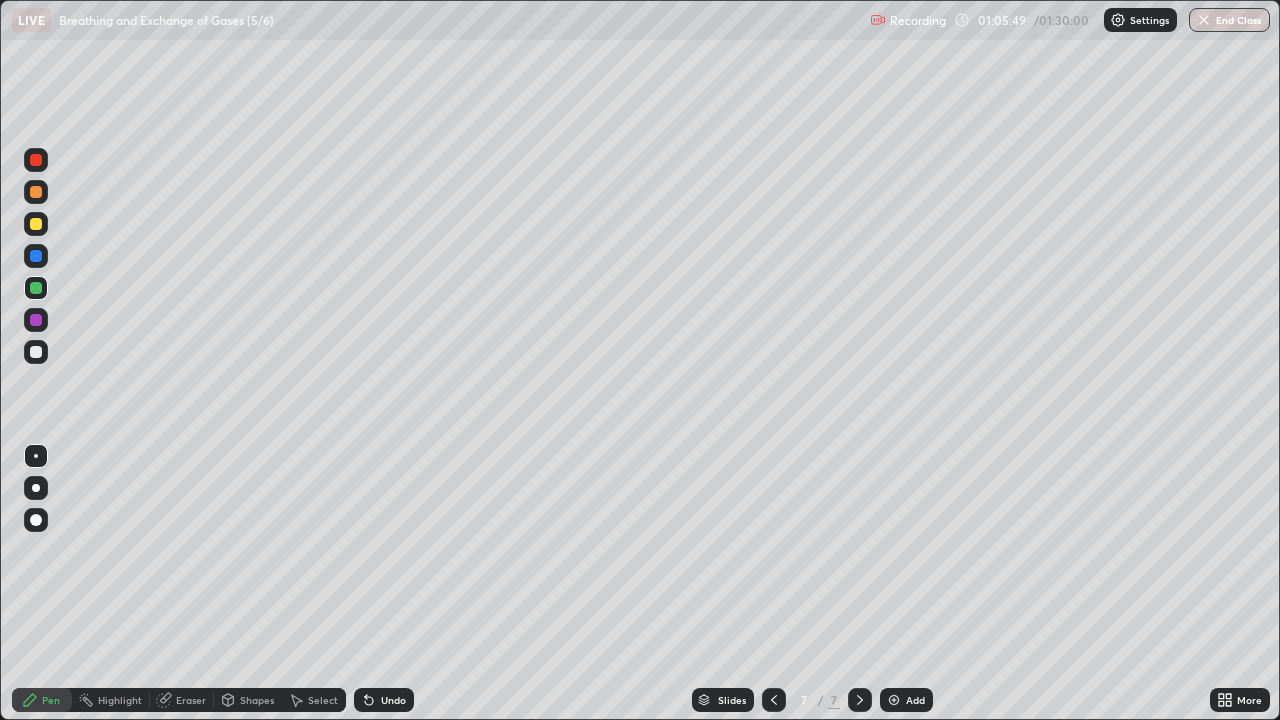 click at bounding box center (36, 160) 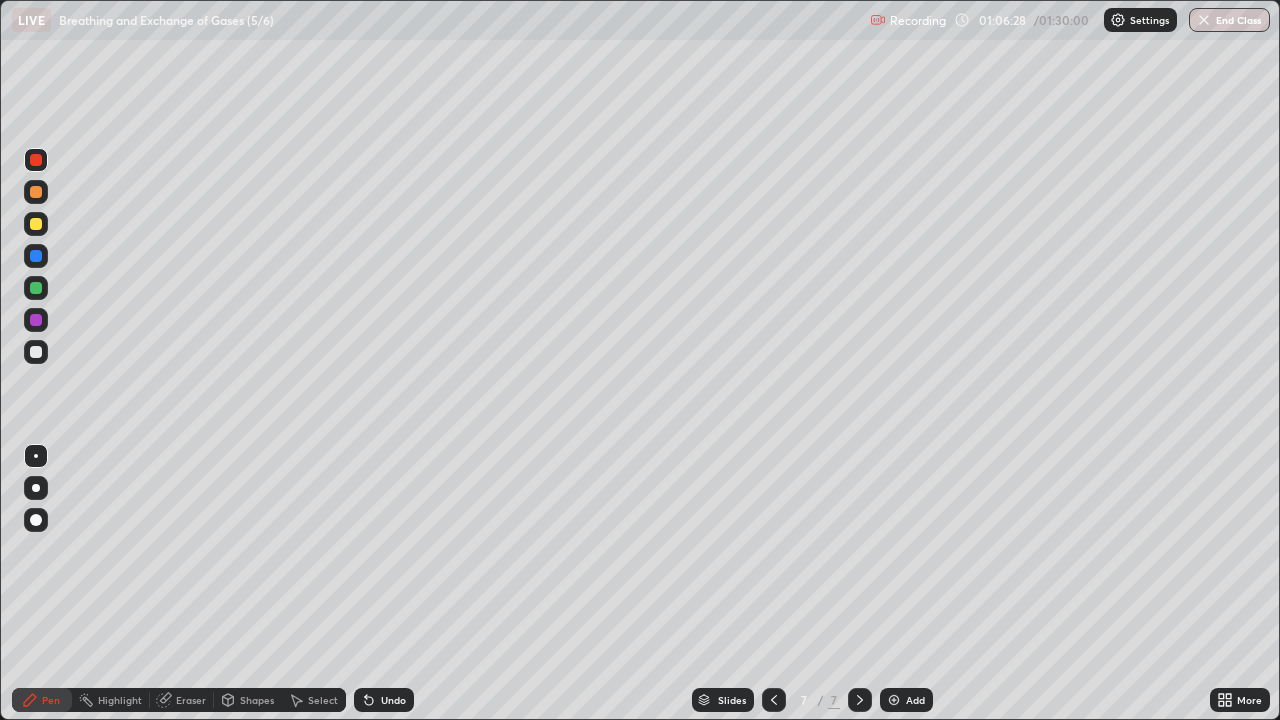 click 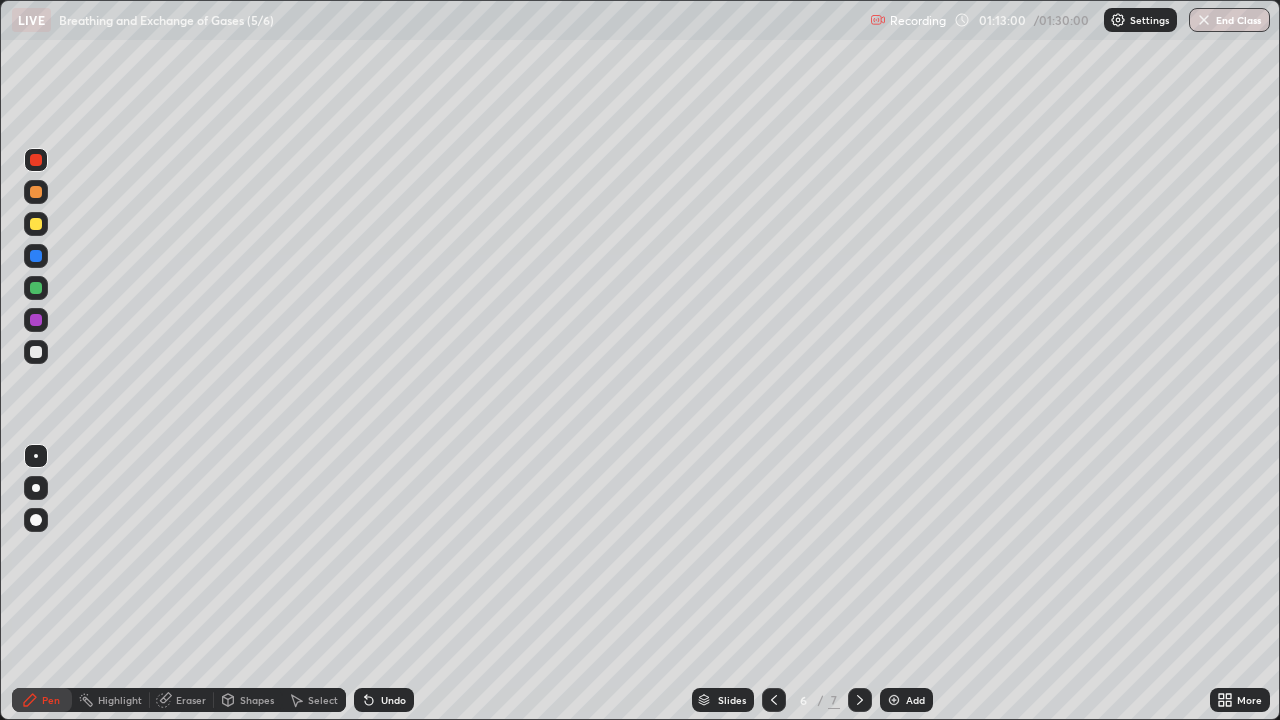 click 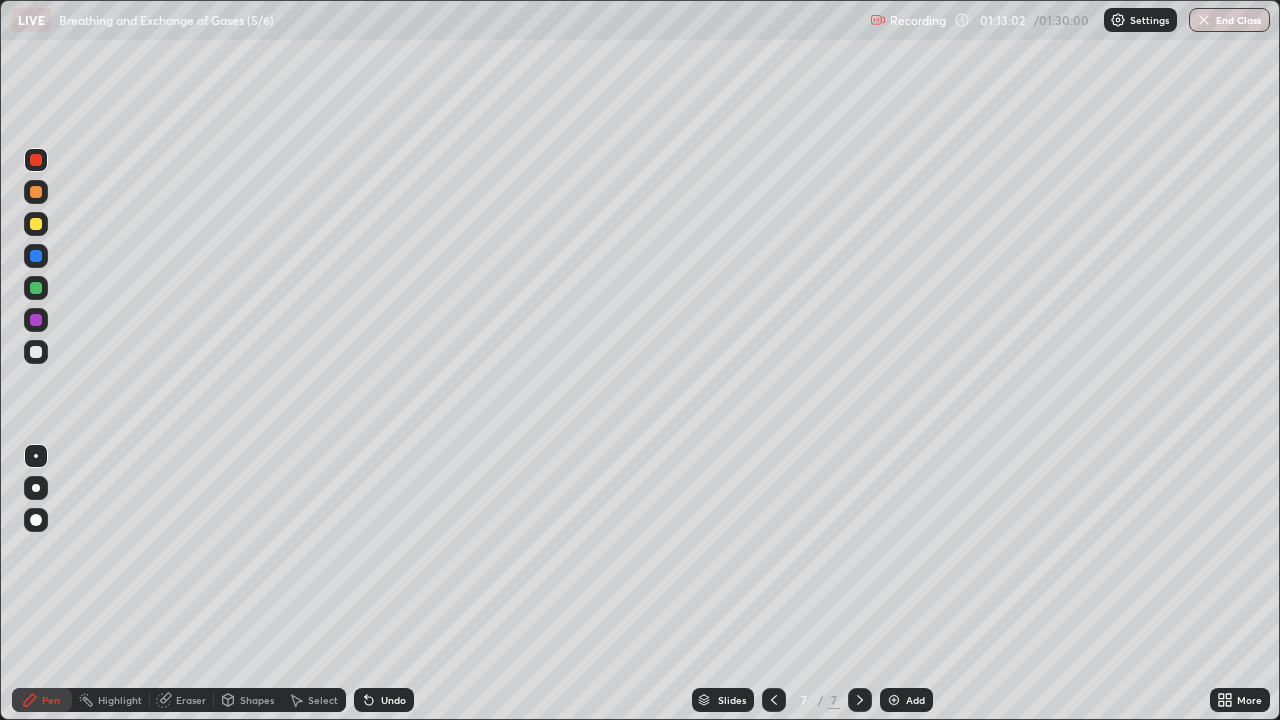 click at bounding box center (36, 160) 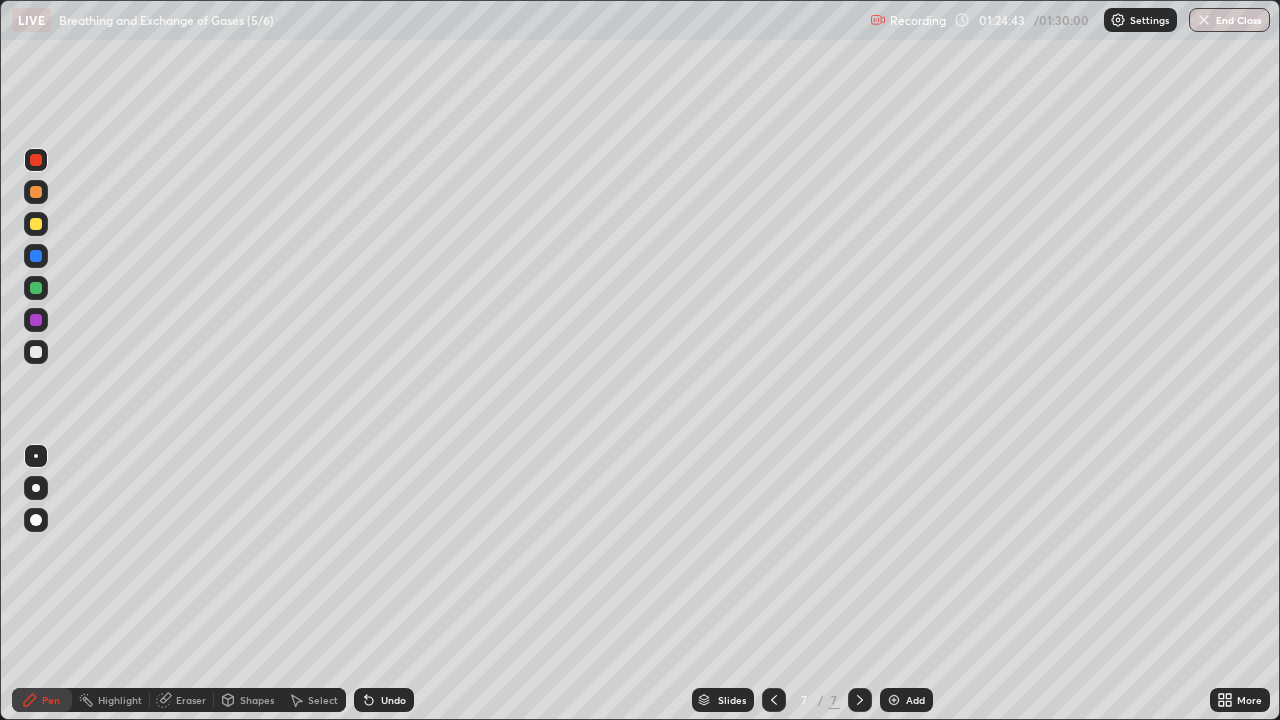 click on "Add" at bounding box center (915, 700) 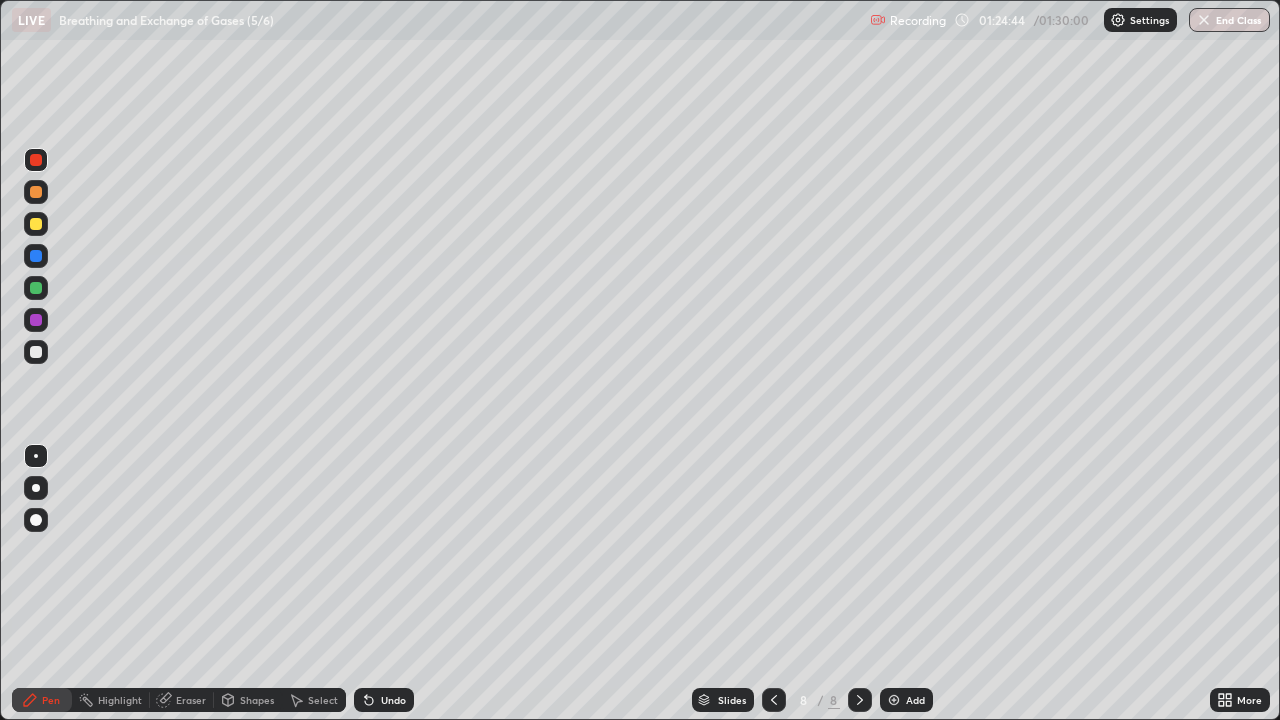 click at bounding box center [36, 288] 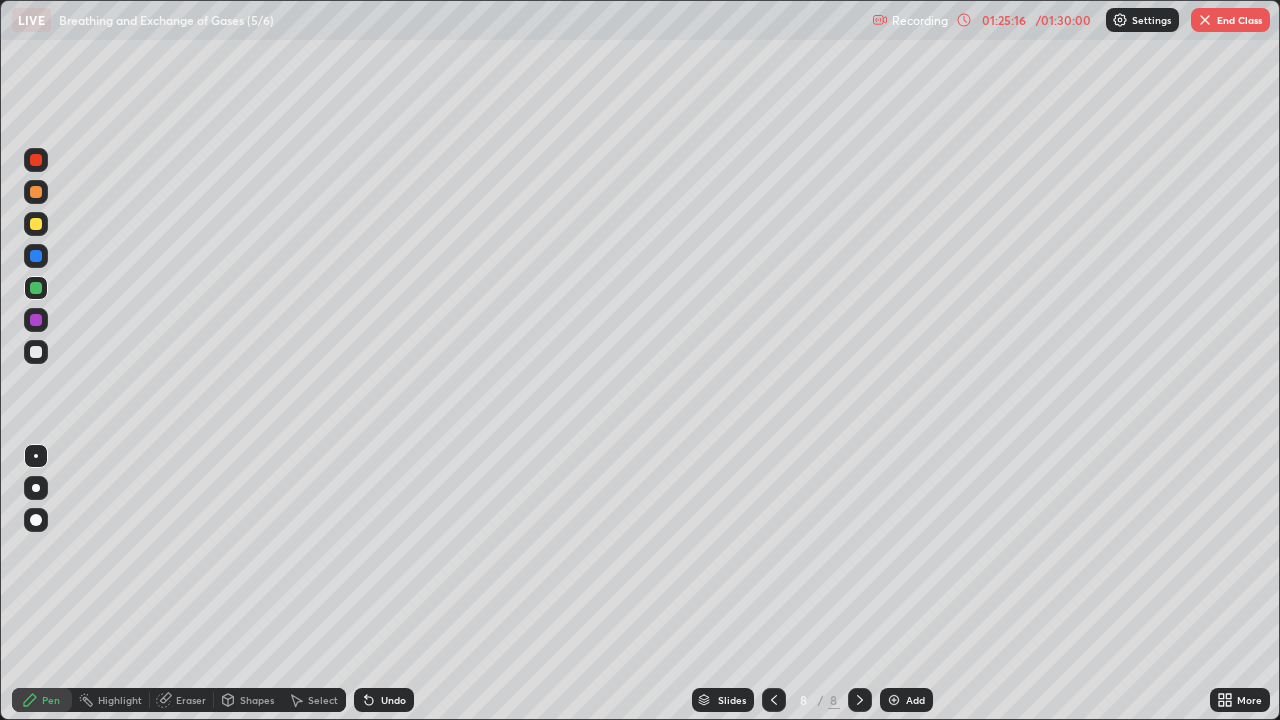 click on "End Class" at bounding box center (1230, 20) 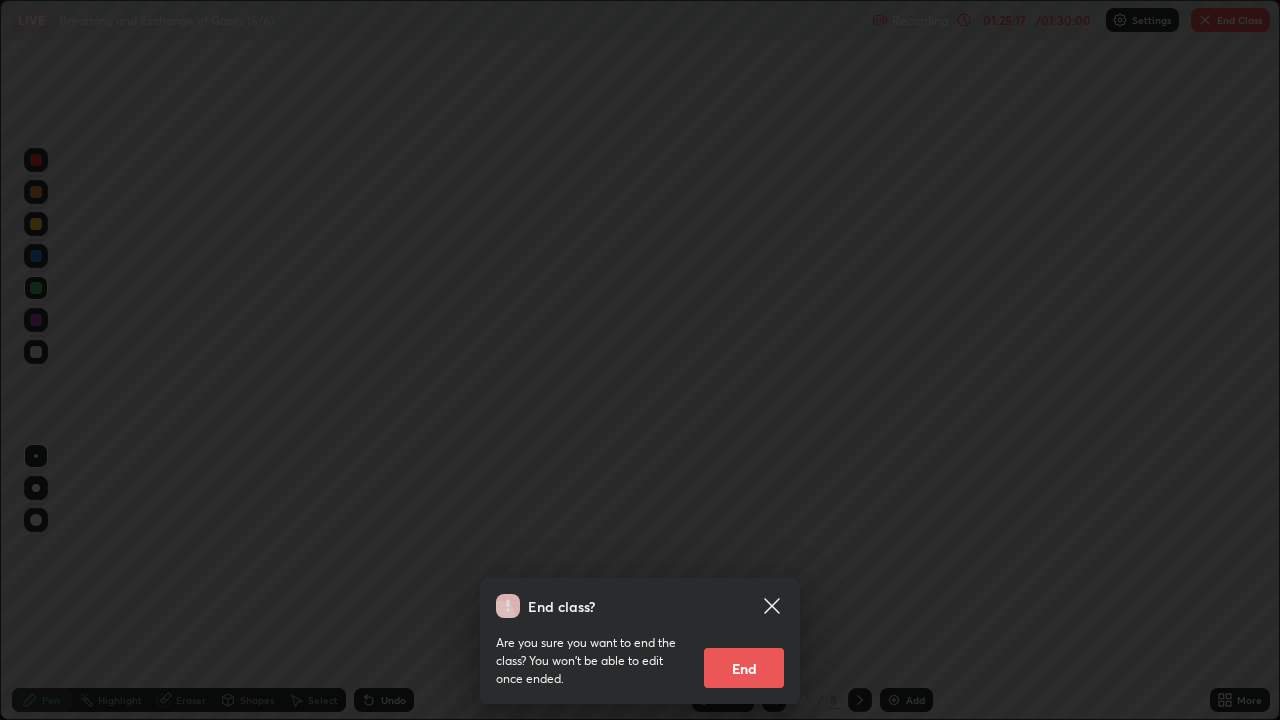 click on "End" at bounding box center (744, 668) 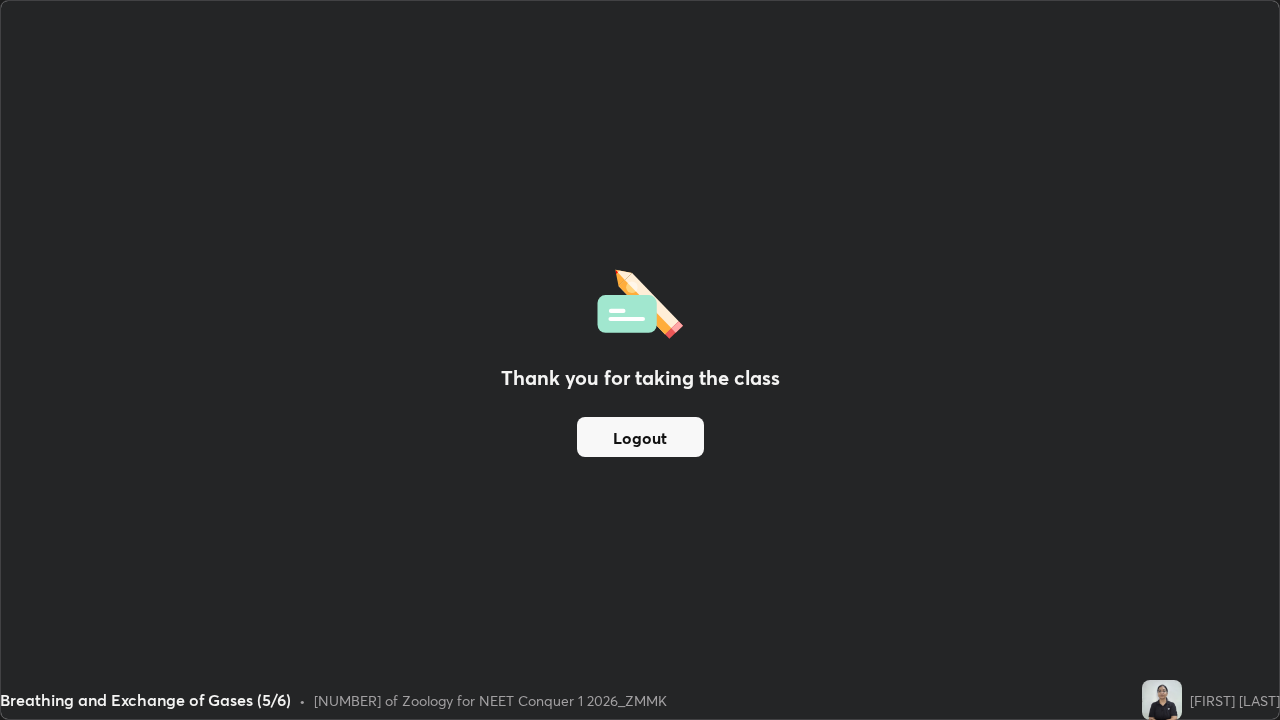 click on "Logout" at bounding box center (640, 437) 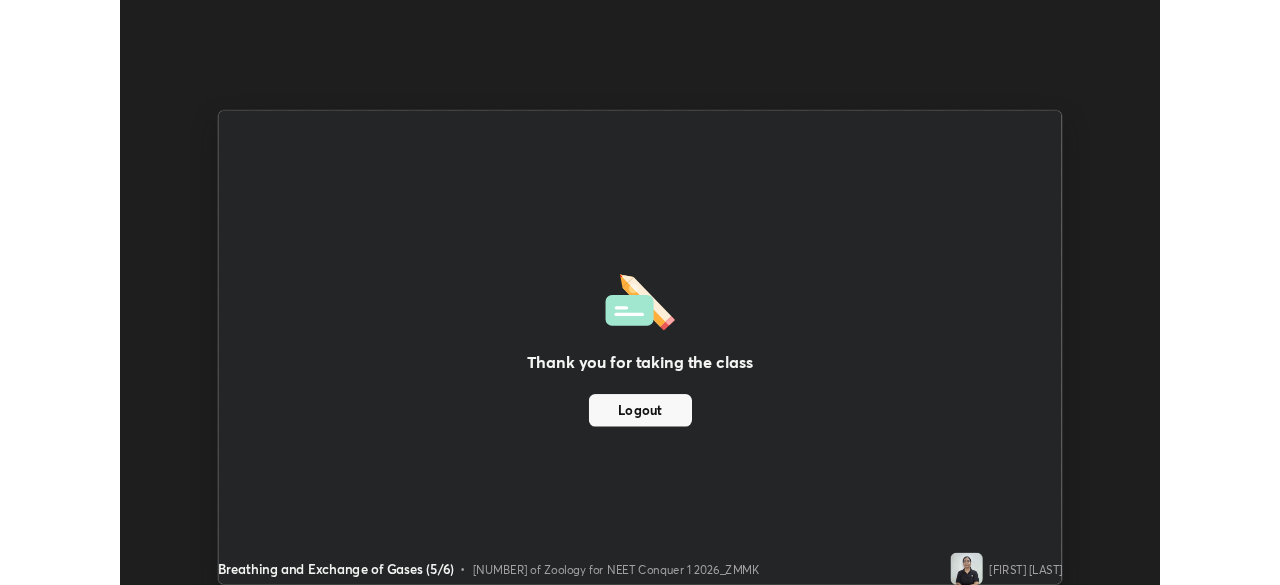scroll, scrollTop: 585, scrollLeft: 1280, axis: both 